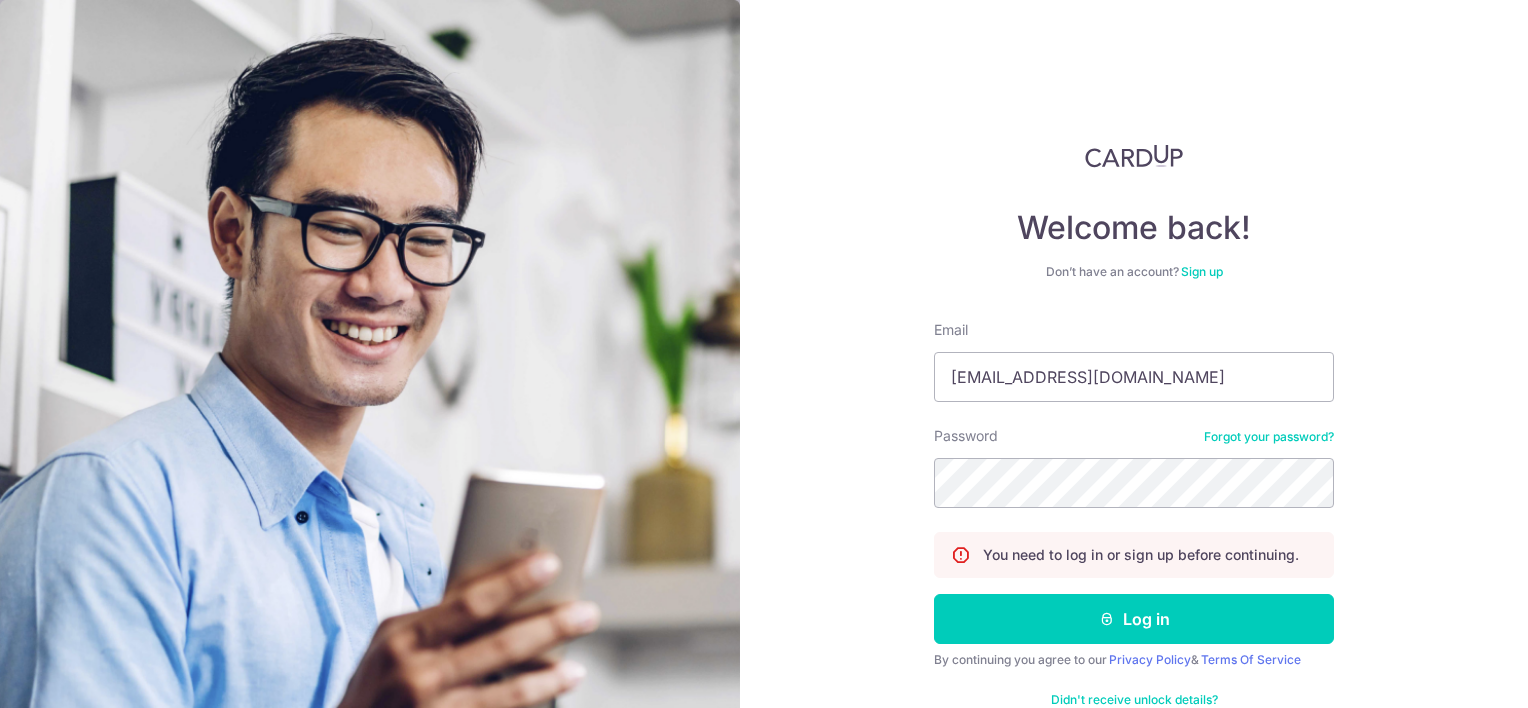 scroll, scrollTop: 0, scrollLeft: 0, axis: both 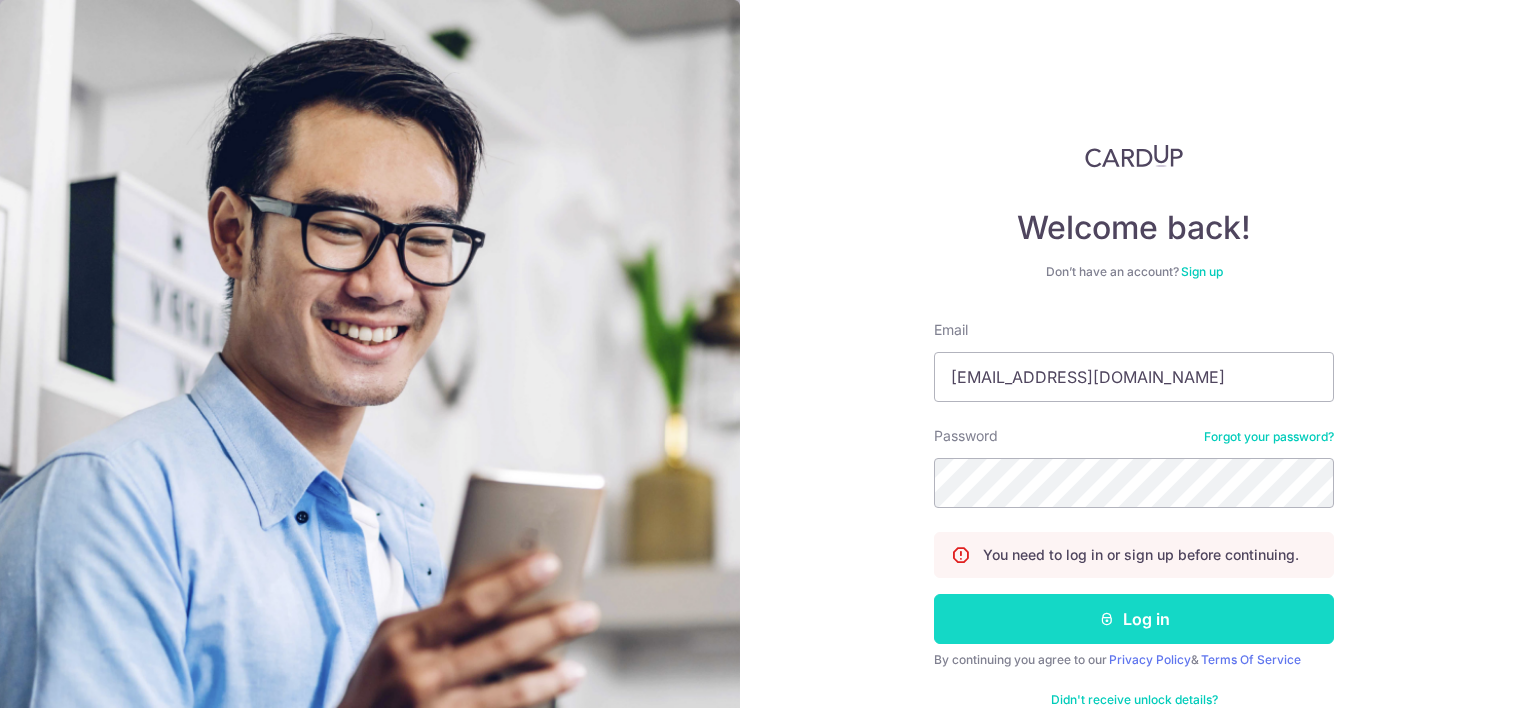 click at bounding box center (1107, 619) 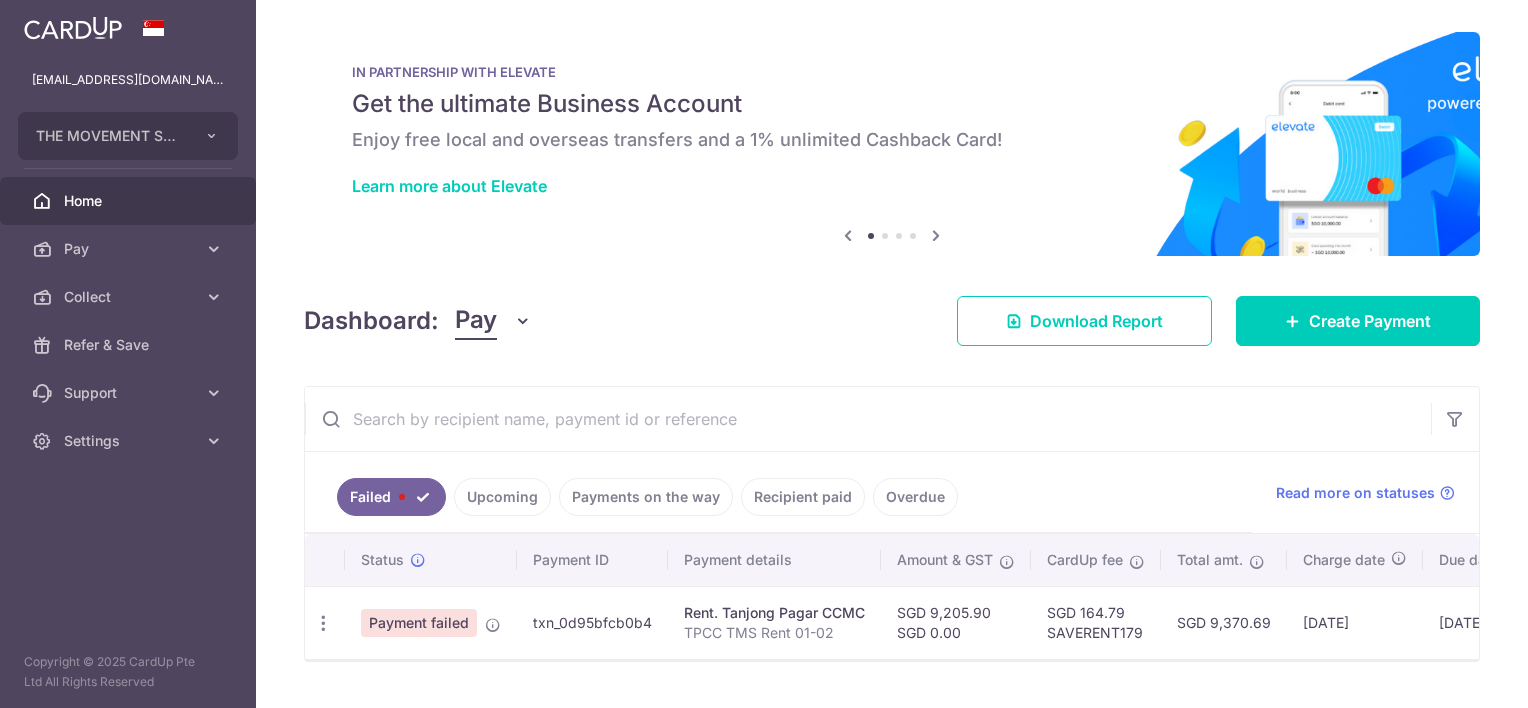 scroll, scrollTop: 0, scrollLeft: 0, axis: both 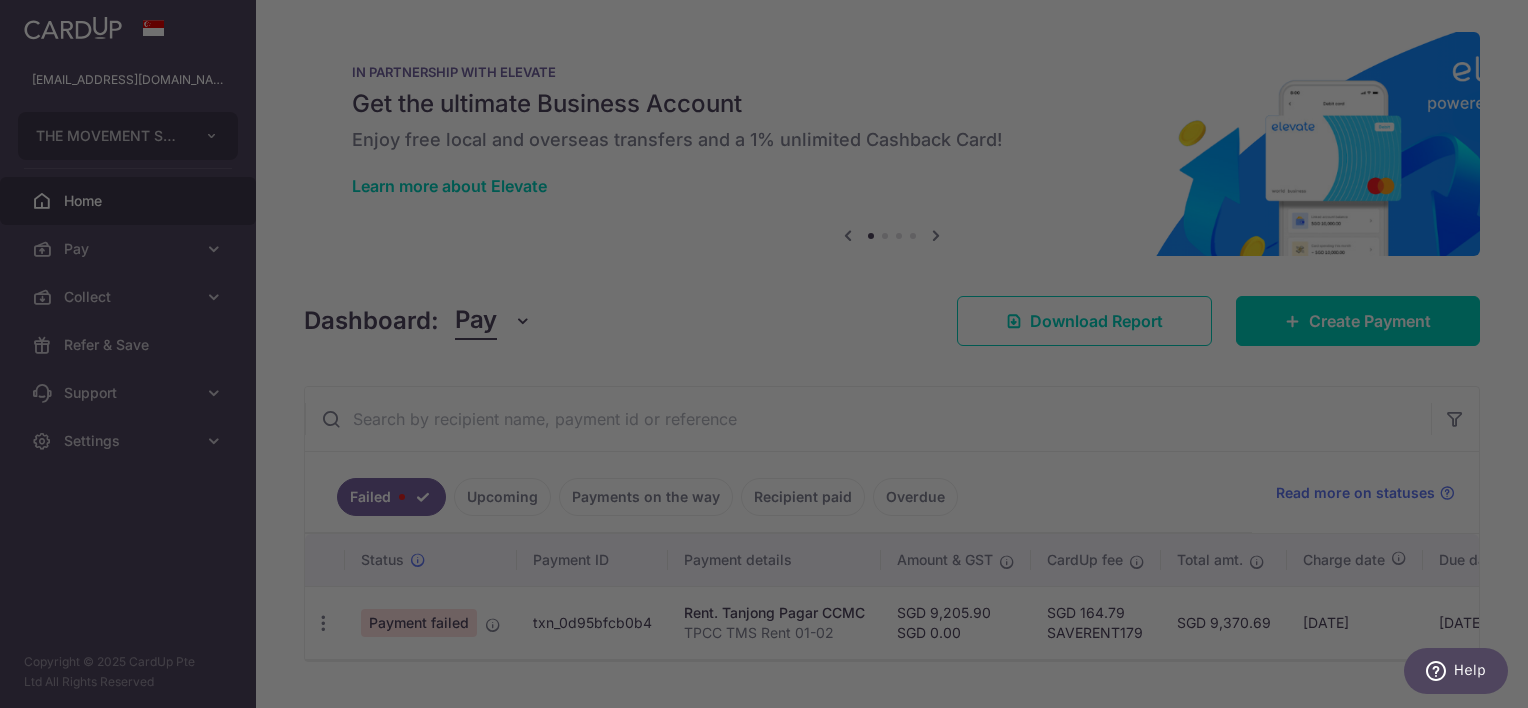 click at bounding box center (771, 357) 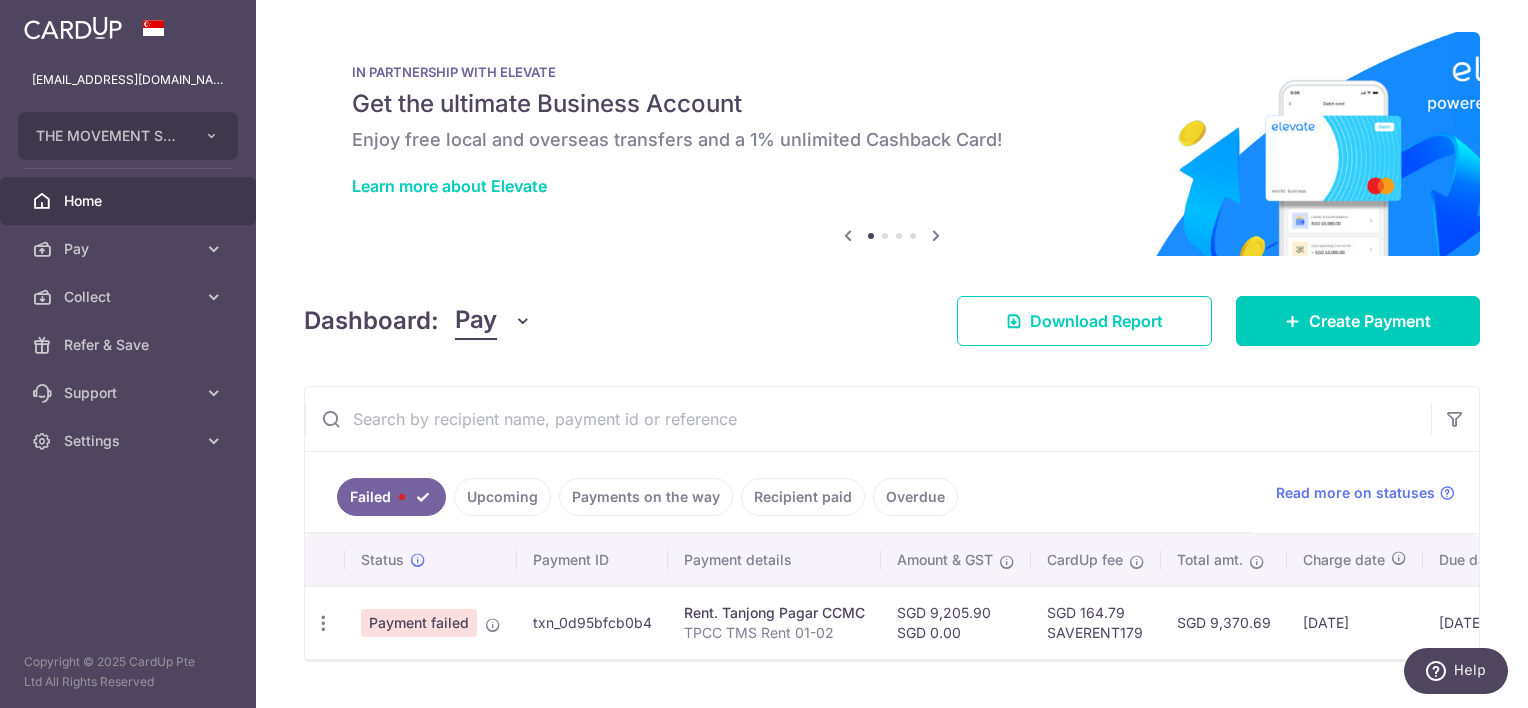 scroll, scrollTop: 0, scrollLeft: 217, axis: horizontal 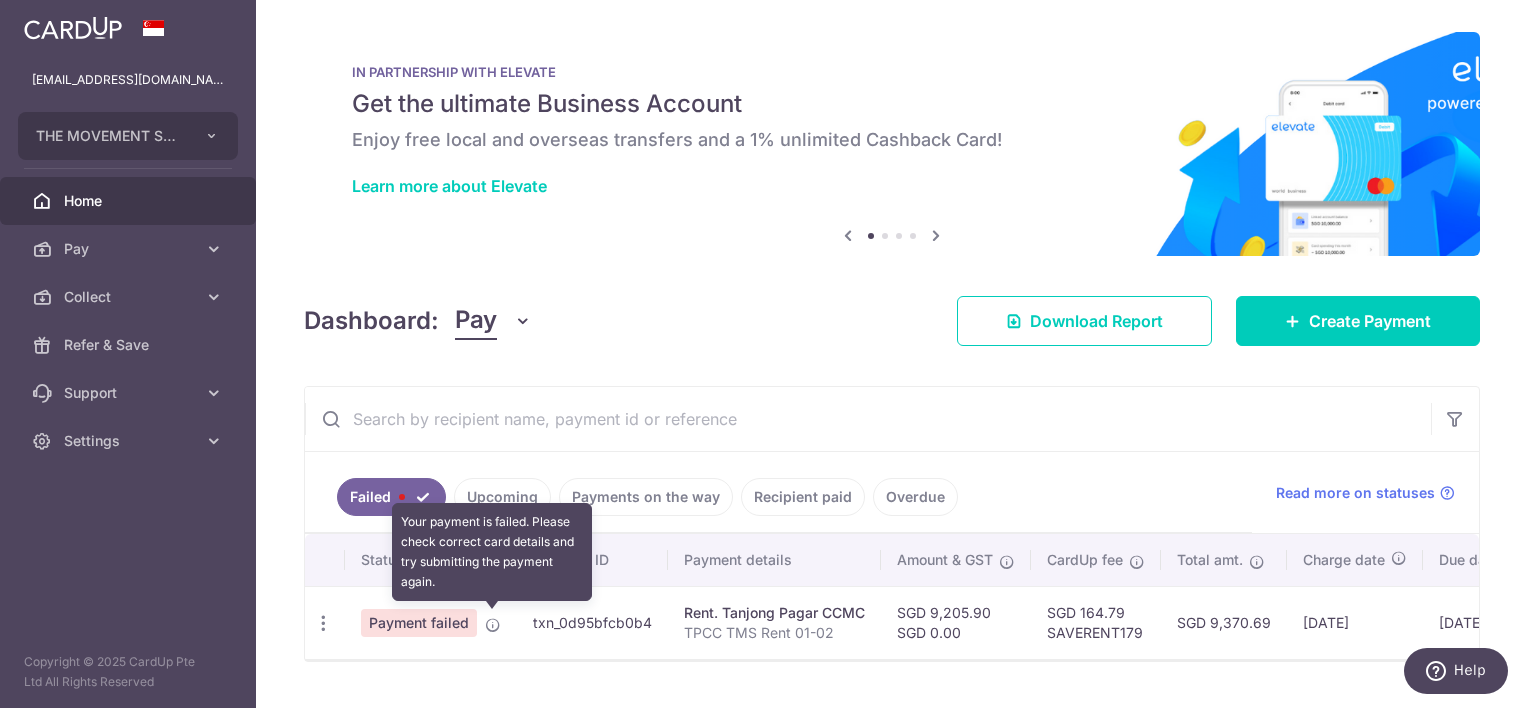 click at bounding box center [493, 625] 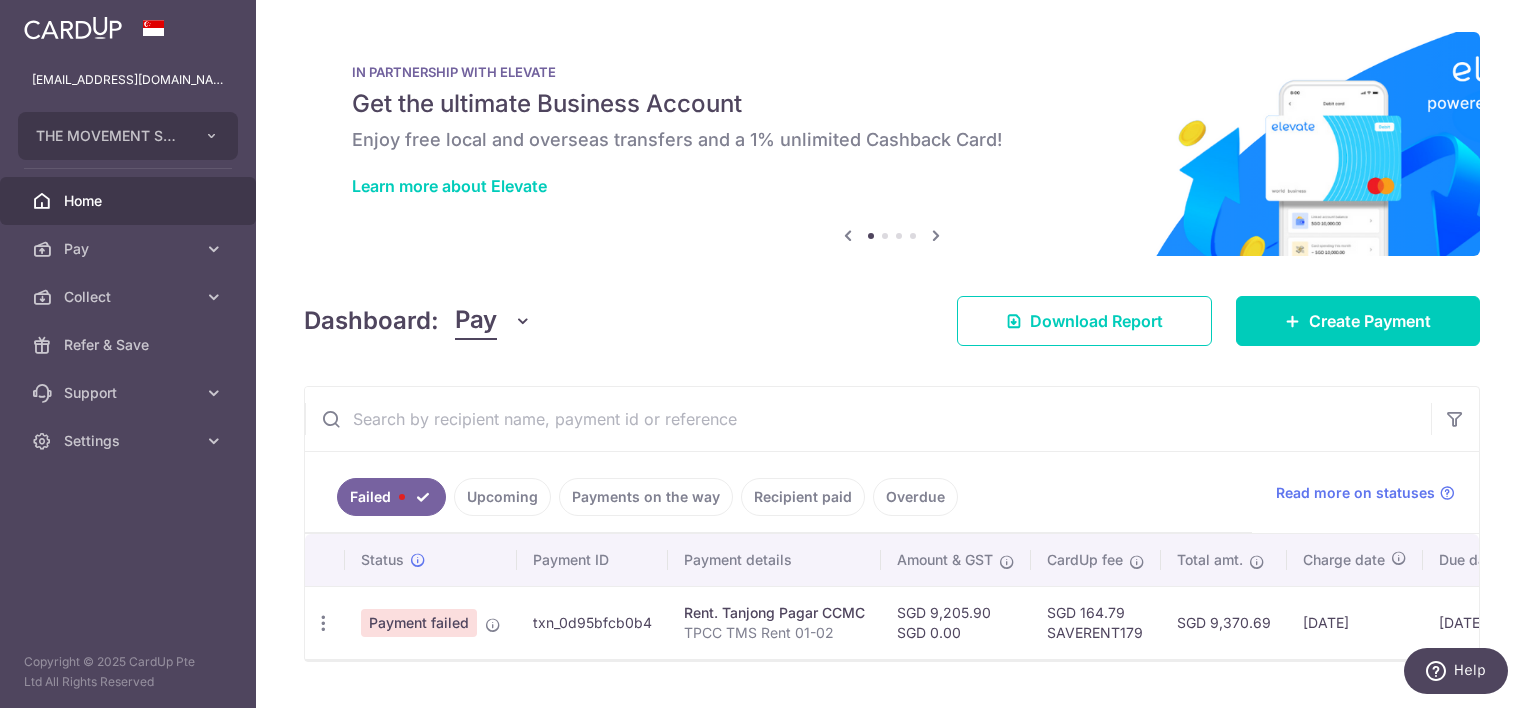 click on "Payment failed" at bounding box center (419, 623) 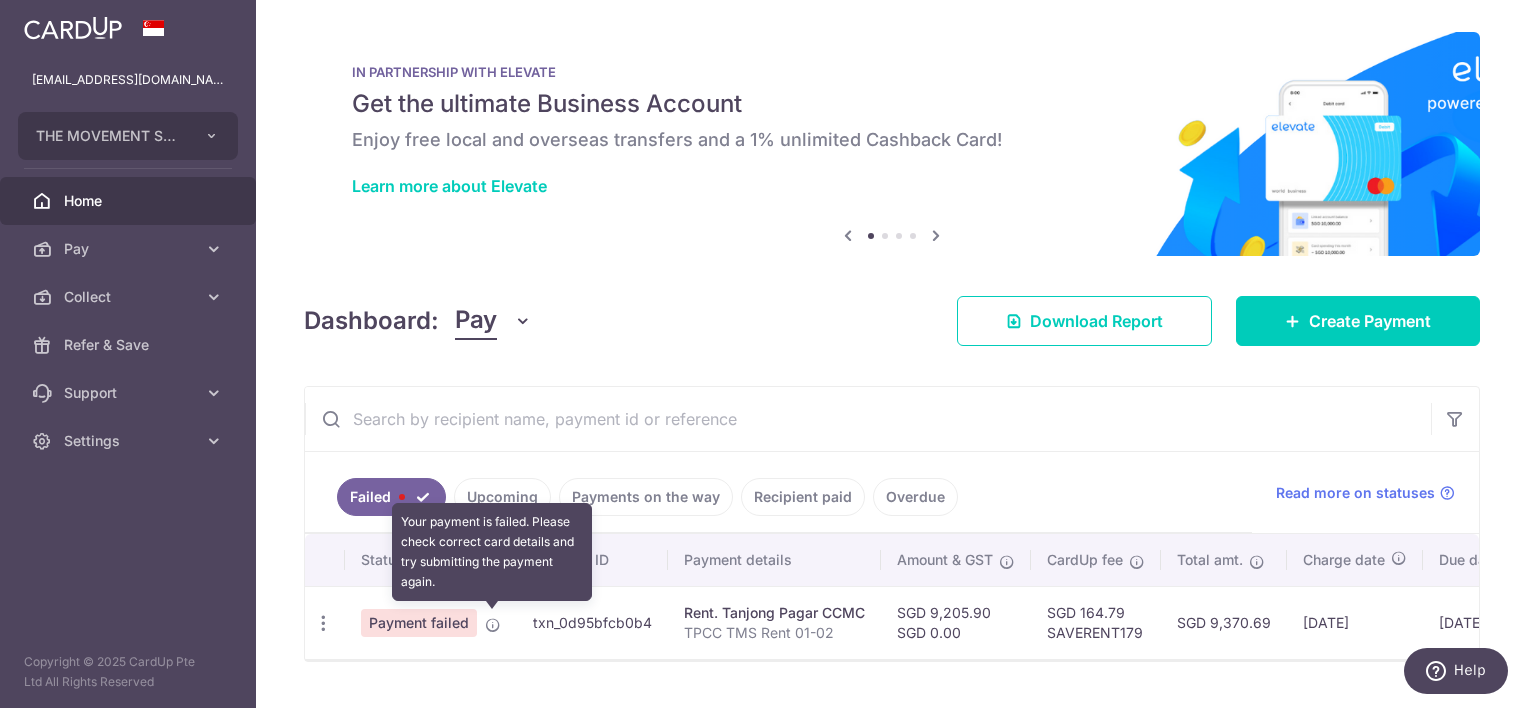 click at bounding box center (493, 625) 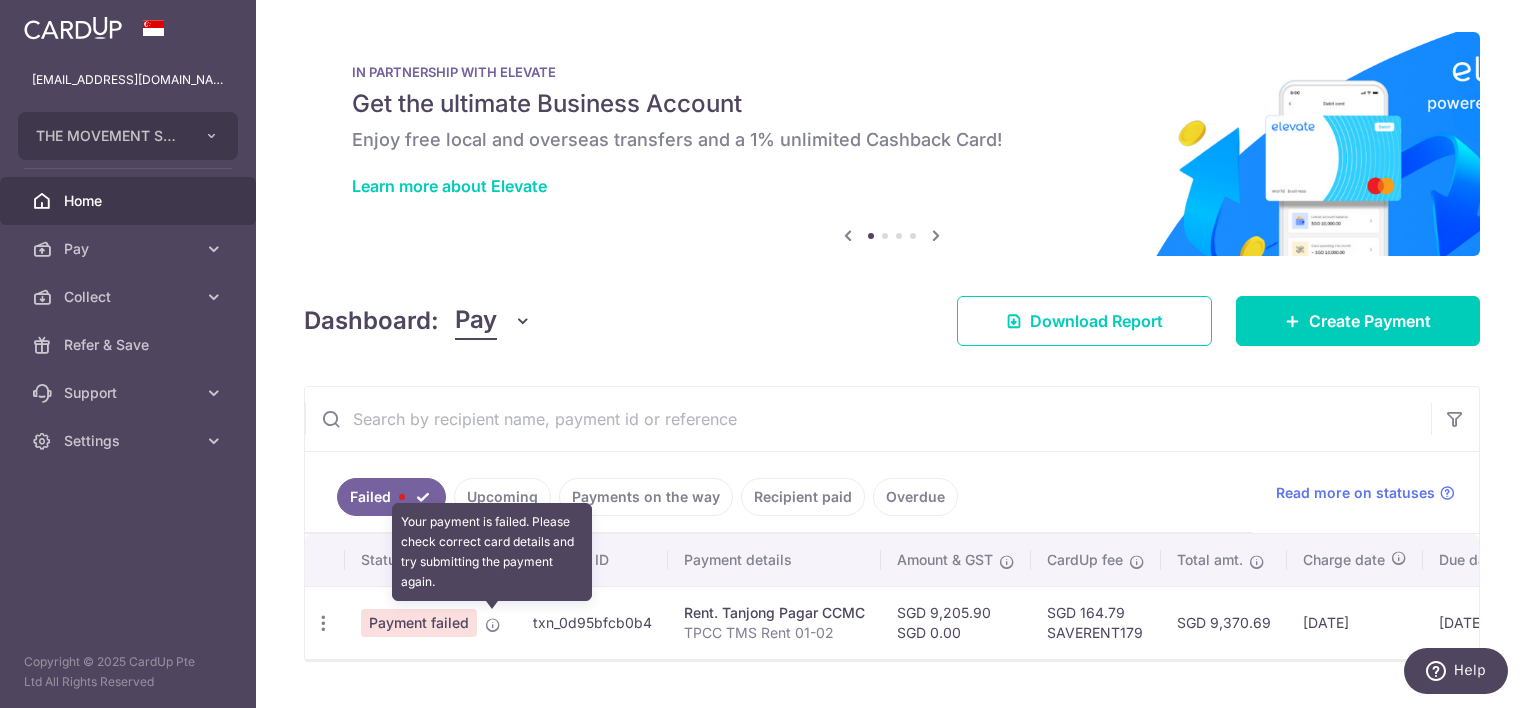 click at bounding box center (493, 625) 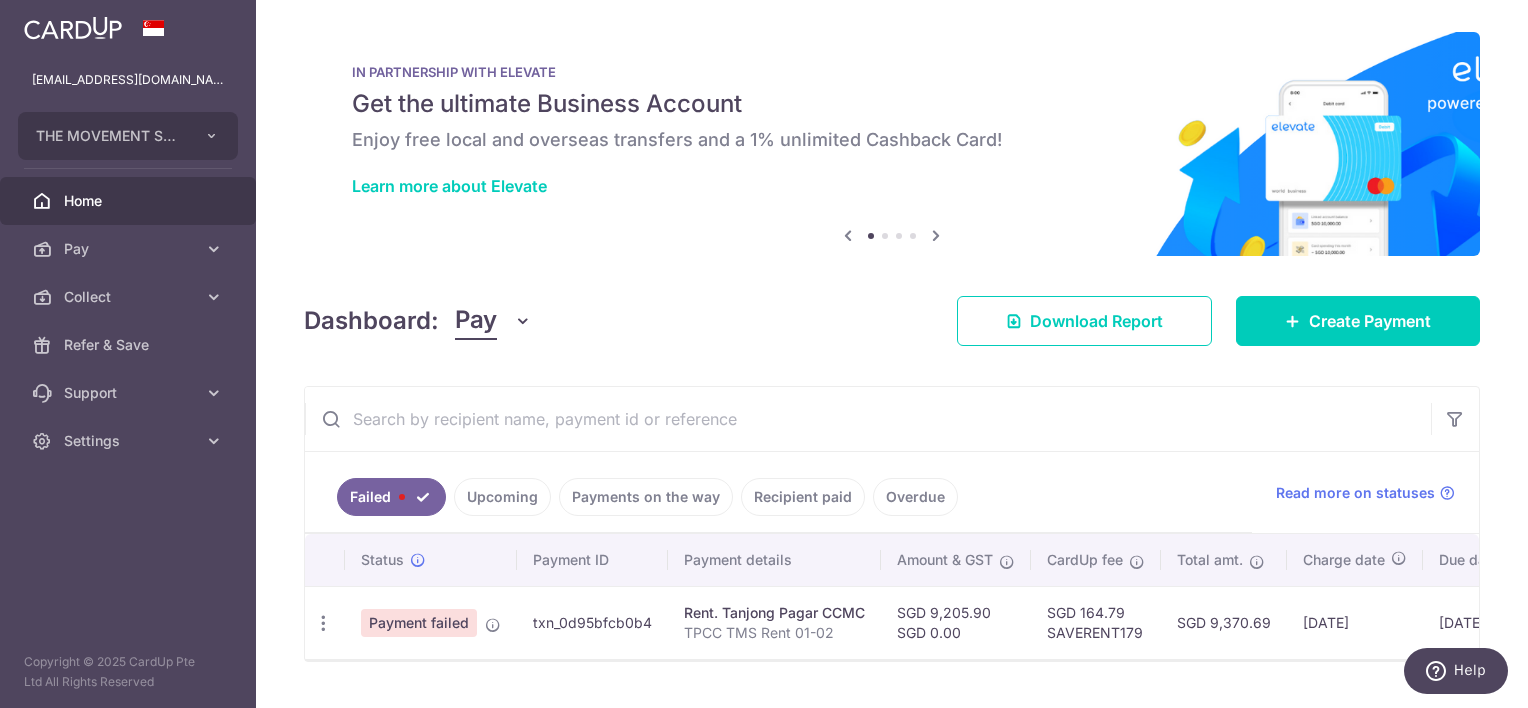 click on "Status" at bounding box center (431, 560) 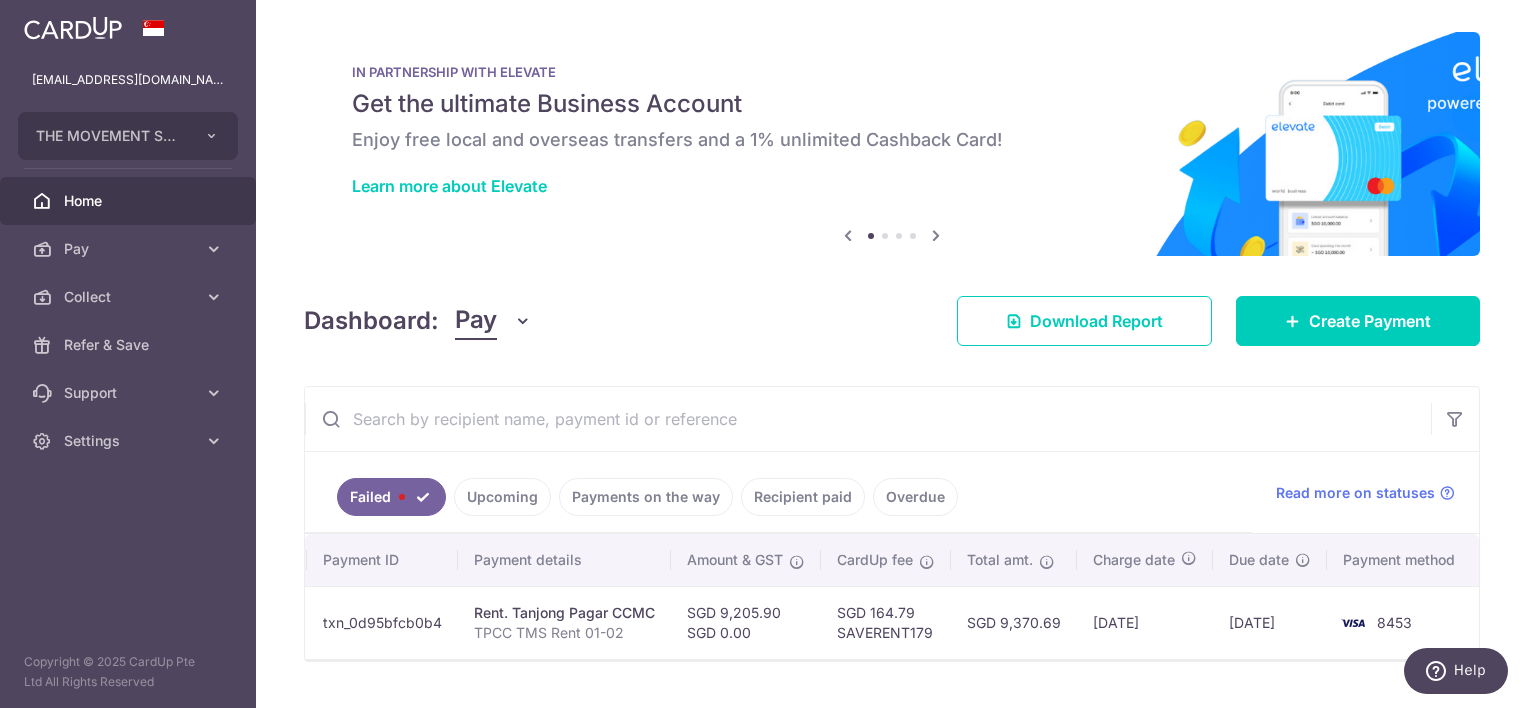 drag, startPoint x: 1432, startPoint y: 614, endPoint x: 1380, endPoint y: 626, distance: 53.366657 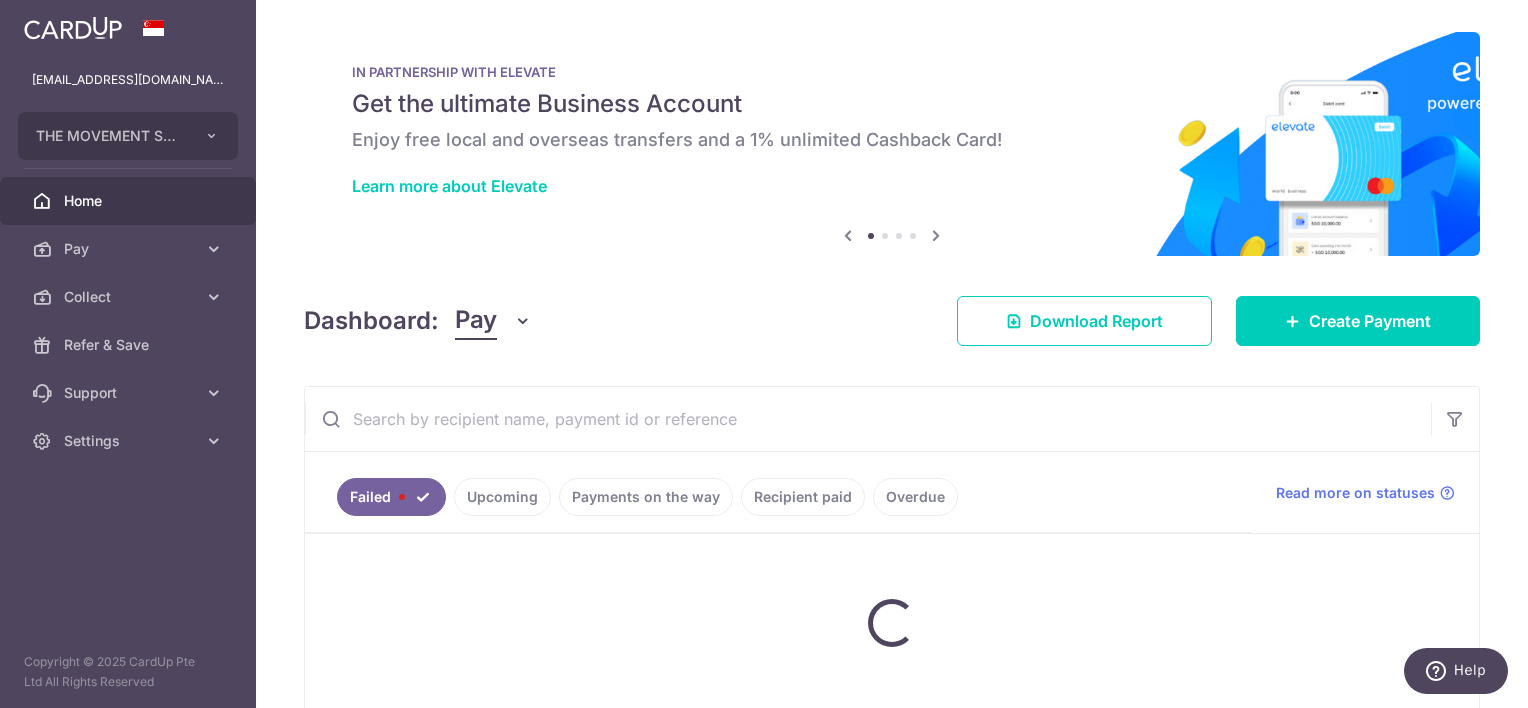click on "Failed" at bounding box center (391, 497) 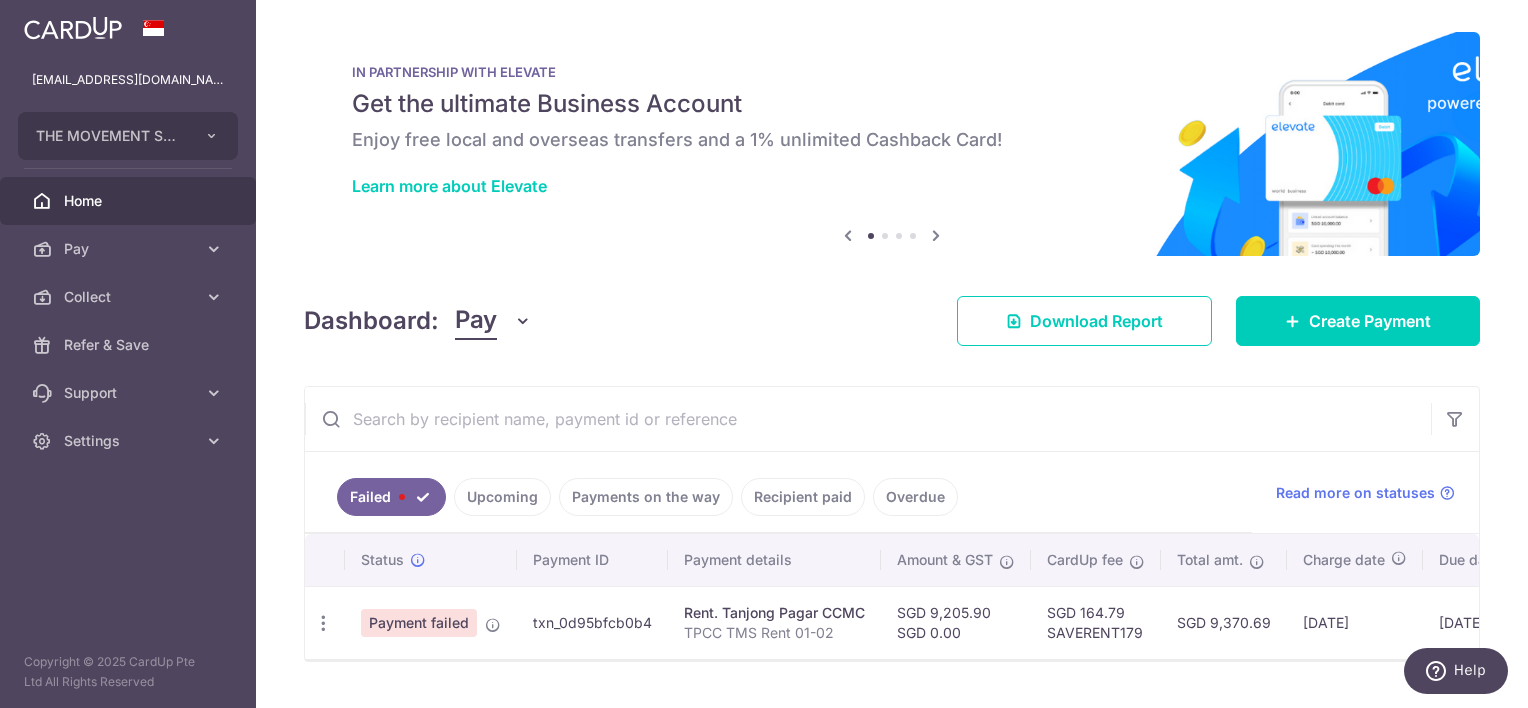 click on "Payment failed" at bounding box center [419, 623] 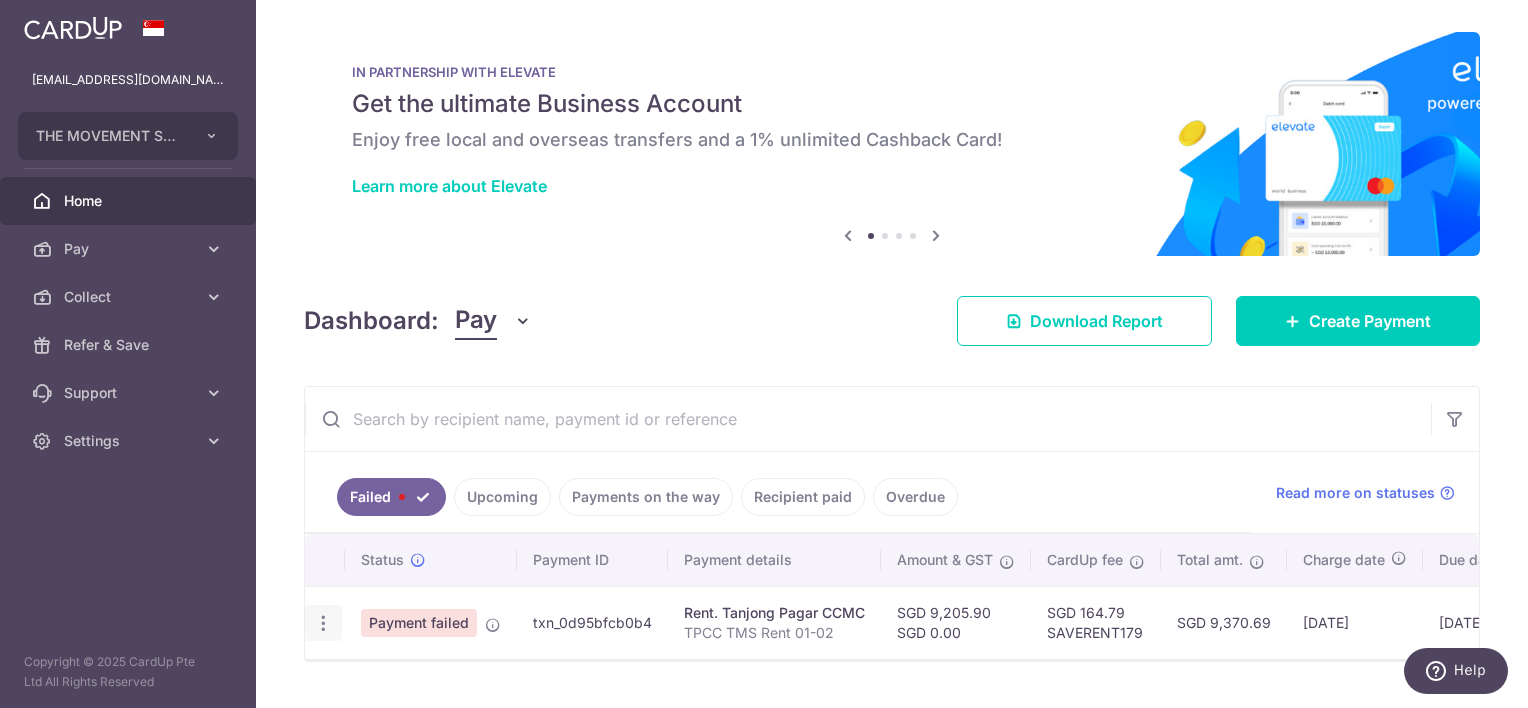 click at bounding box center [323, 623] 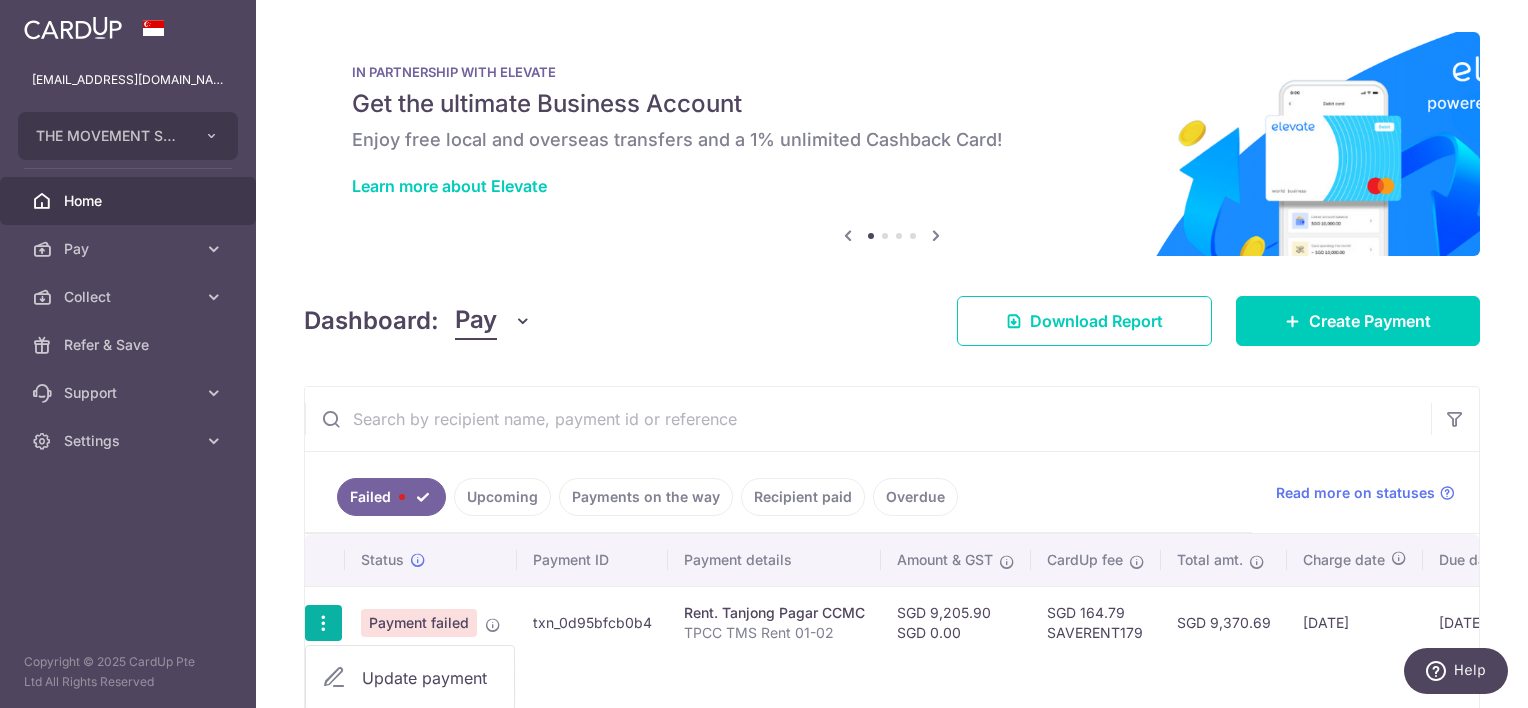 click on "Update payment" at bounding box center (430, 678) 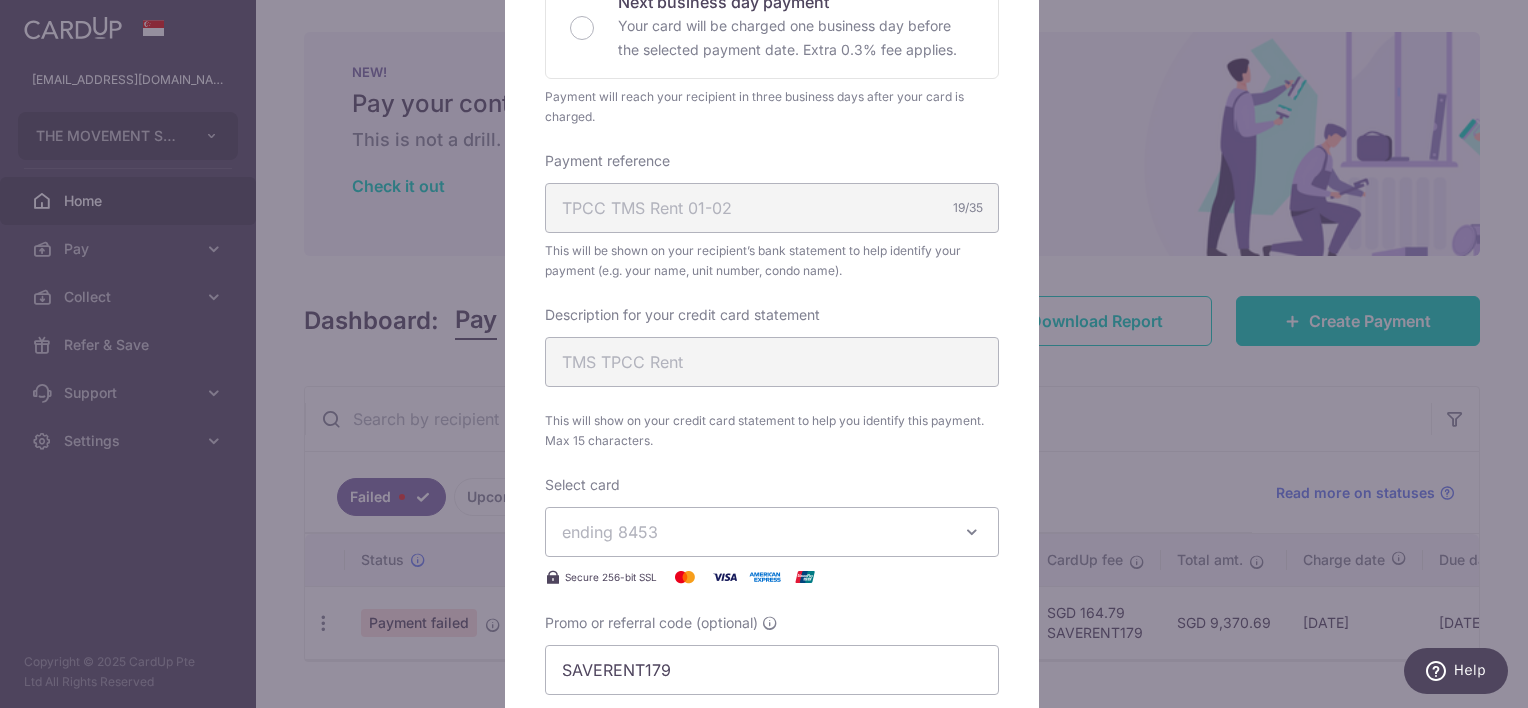 scroll, scrollTop: 700, scrollLeft: 0, axis: vertical 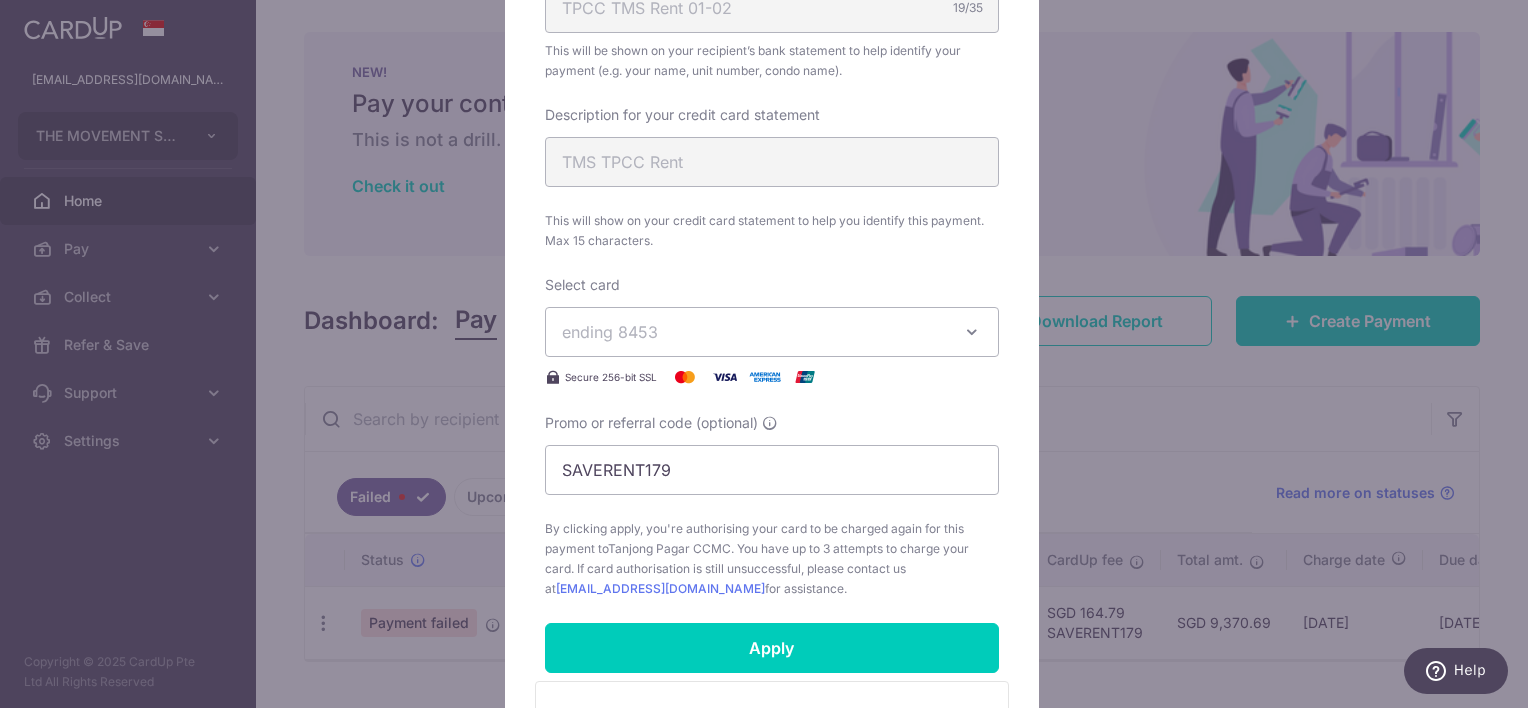 click on "ending 8453" at bounding box center [772, 332] 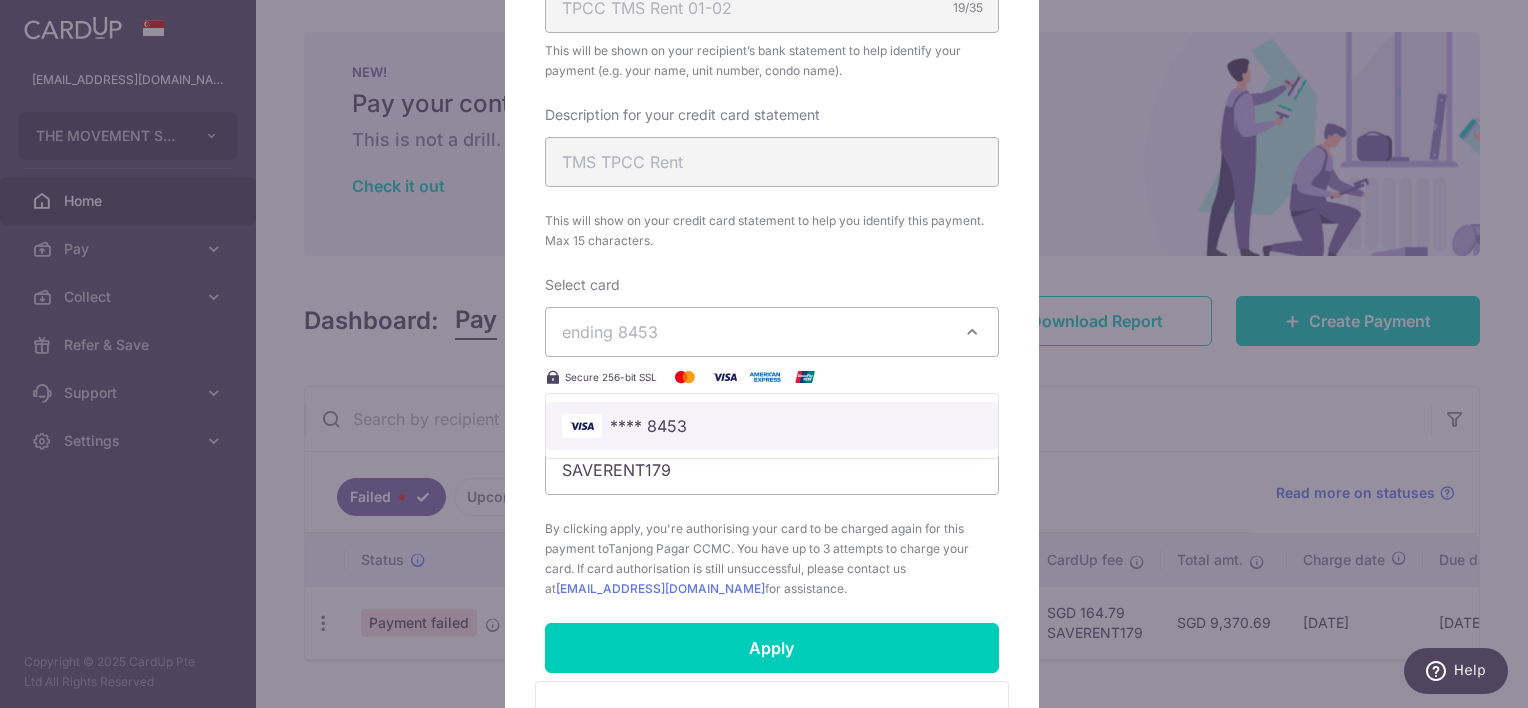 click on "**** 8453" at bounding box center [648, 426] 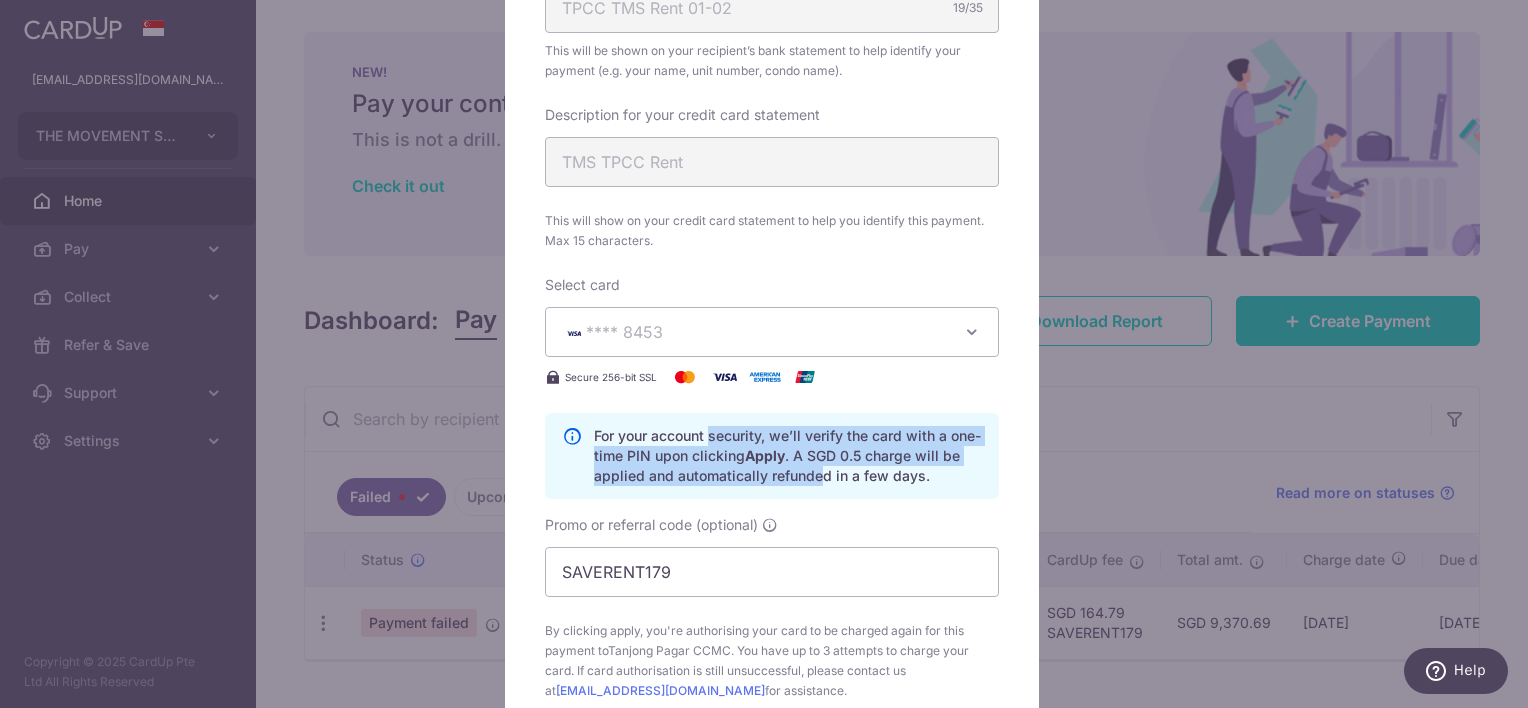 drag, startPoint x: 601, startPoint y: 431, endPoint x: 832, endPoint y: 479, distance: 235.93431 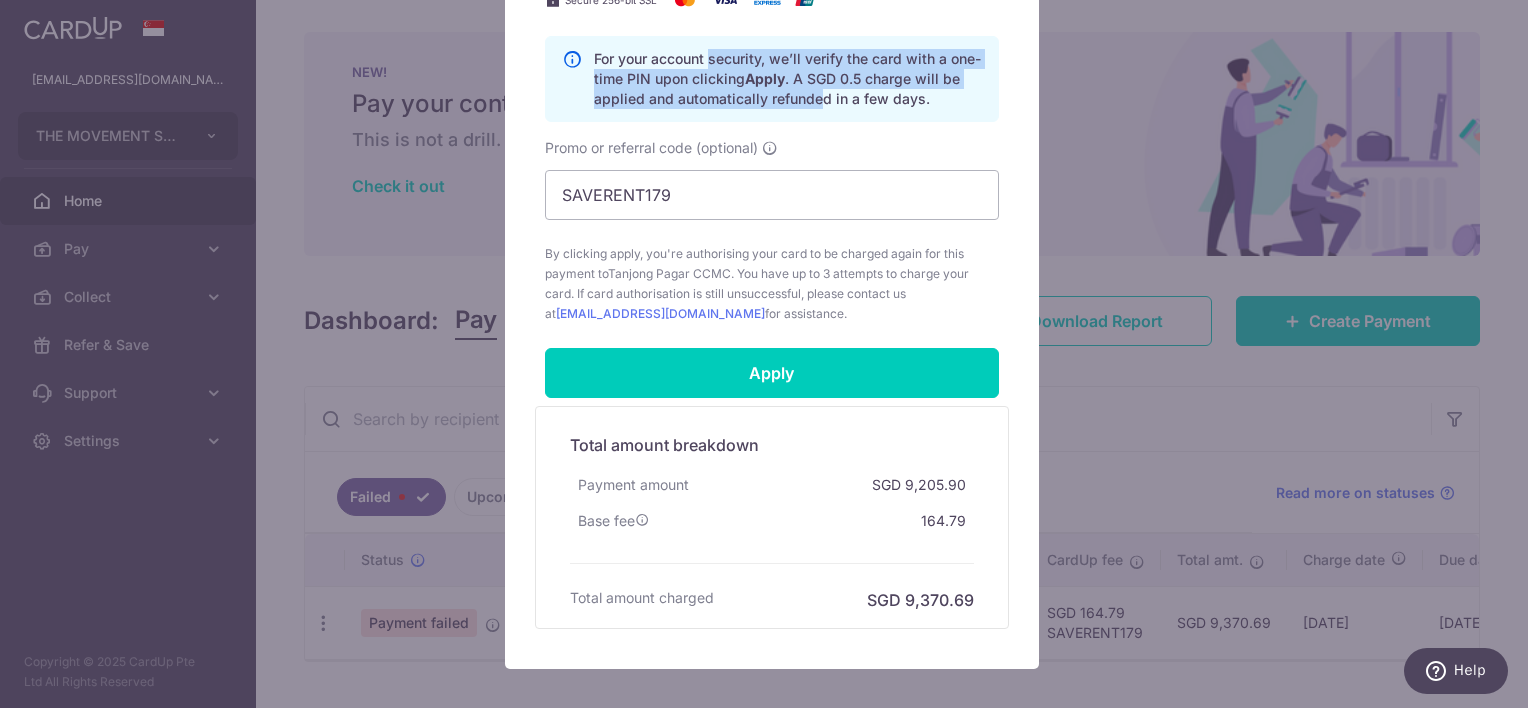 scroll, scrollTop: 1180, scrollLeft: 0, axis: vertical 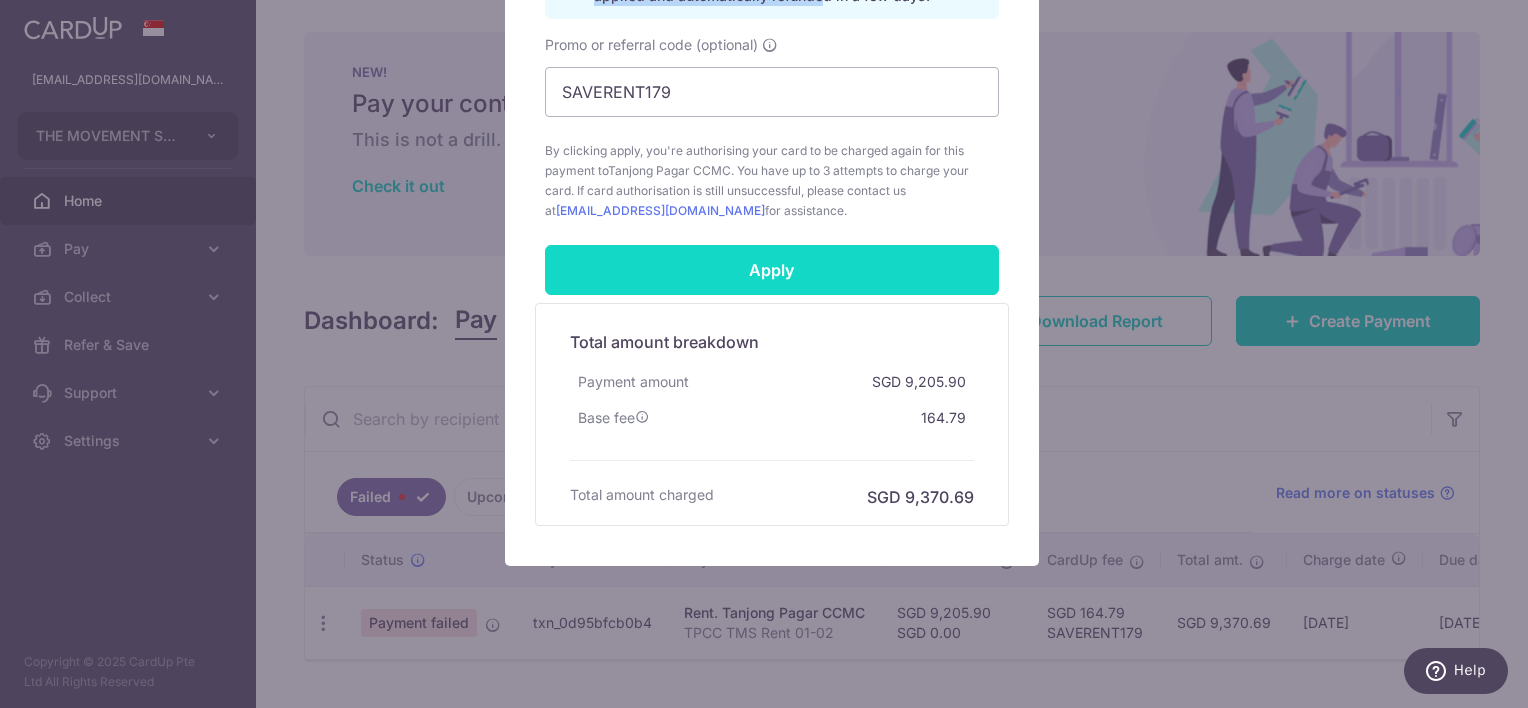 click on "Apply" at bounding box center [772, 270] 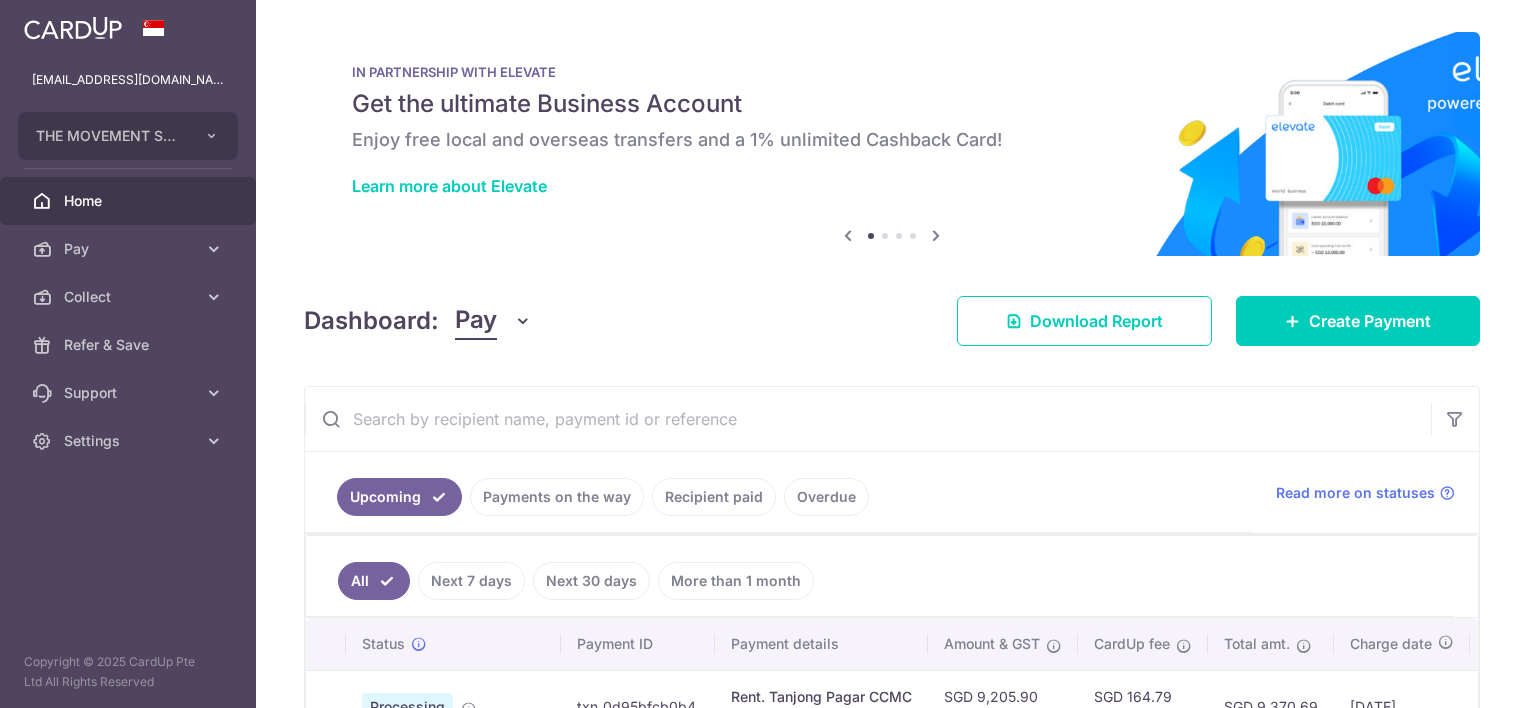 scroll, scrollTop: 0, scrollLeft: 0, axis: both 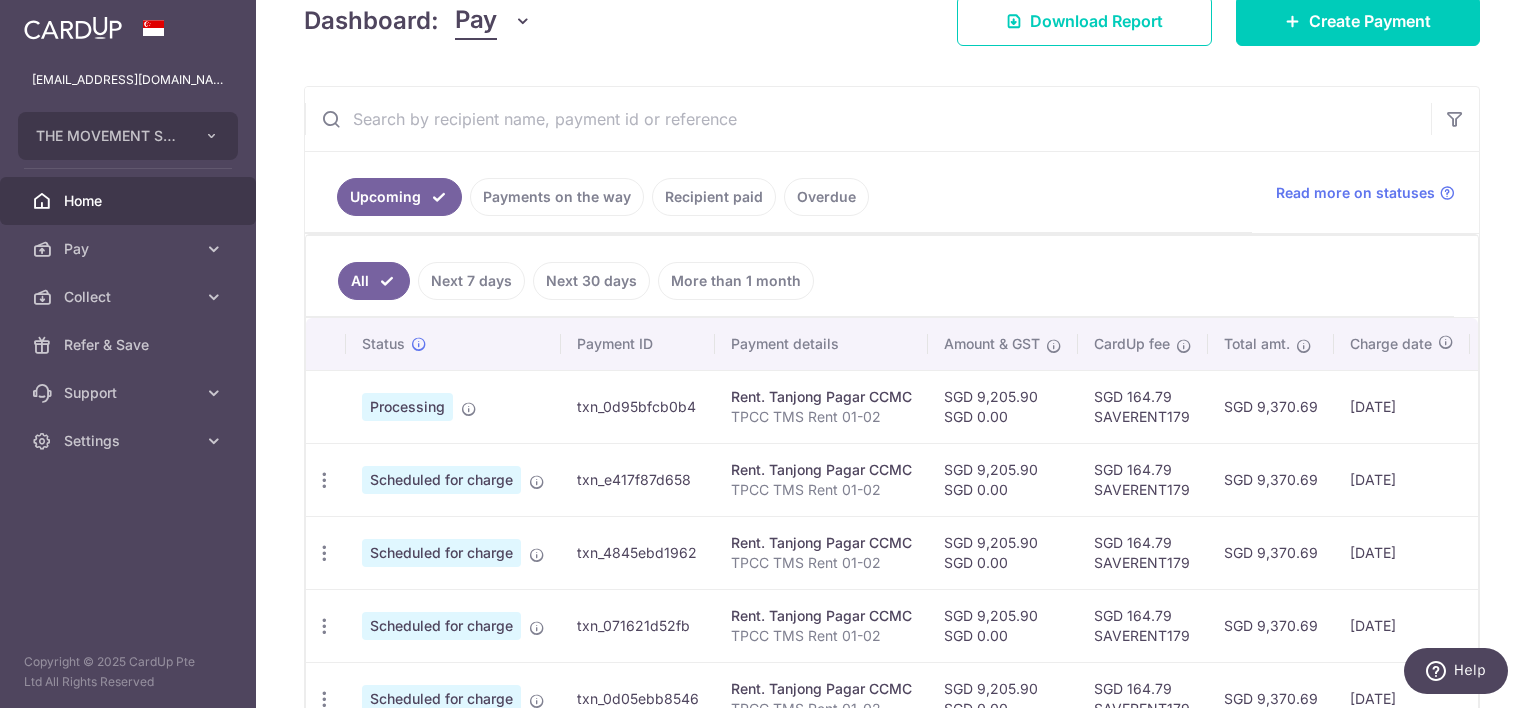 drag, startPoint x: 1200, startPoint y: 400, endPoint x: 1418, endPoint y: 433, distance: 220.48357 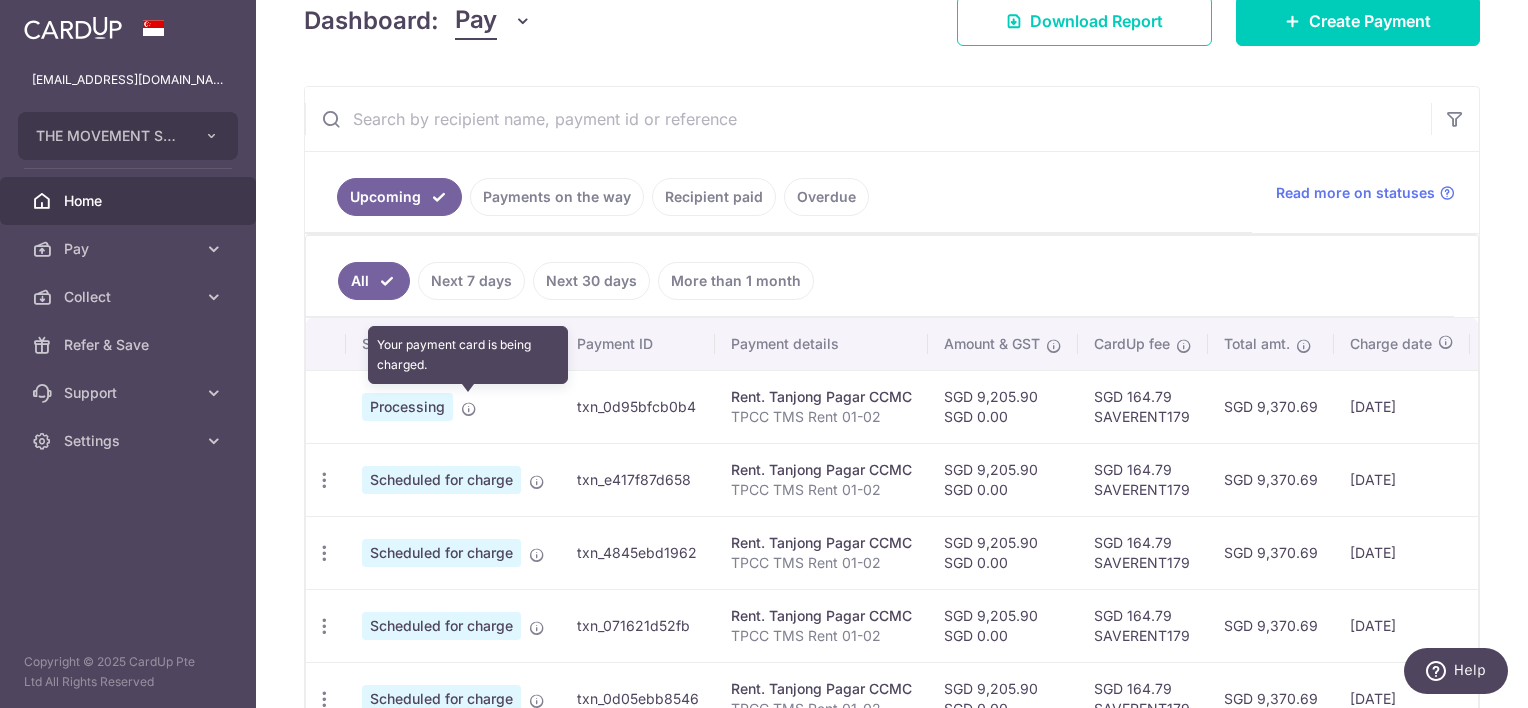 click at bounding box center [469, 409] 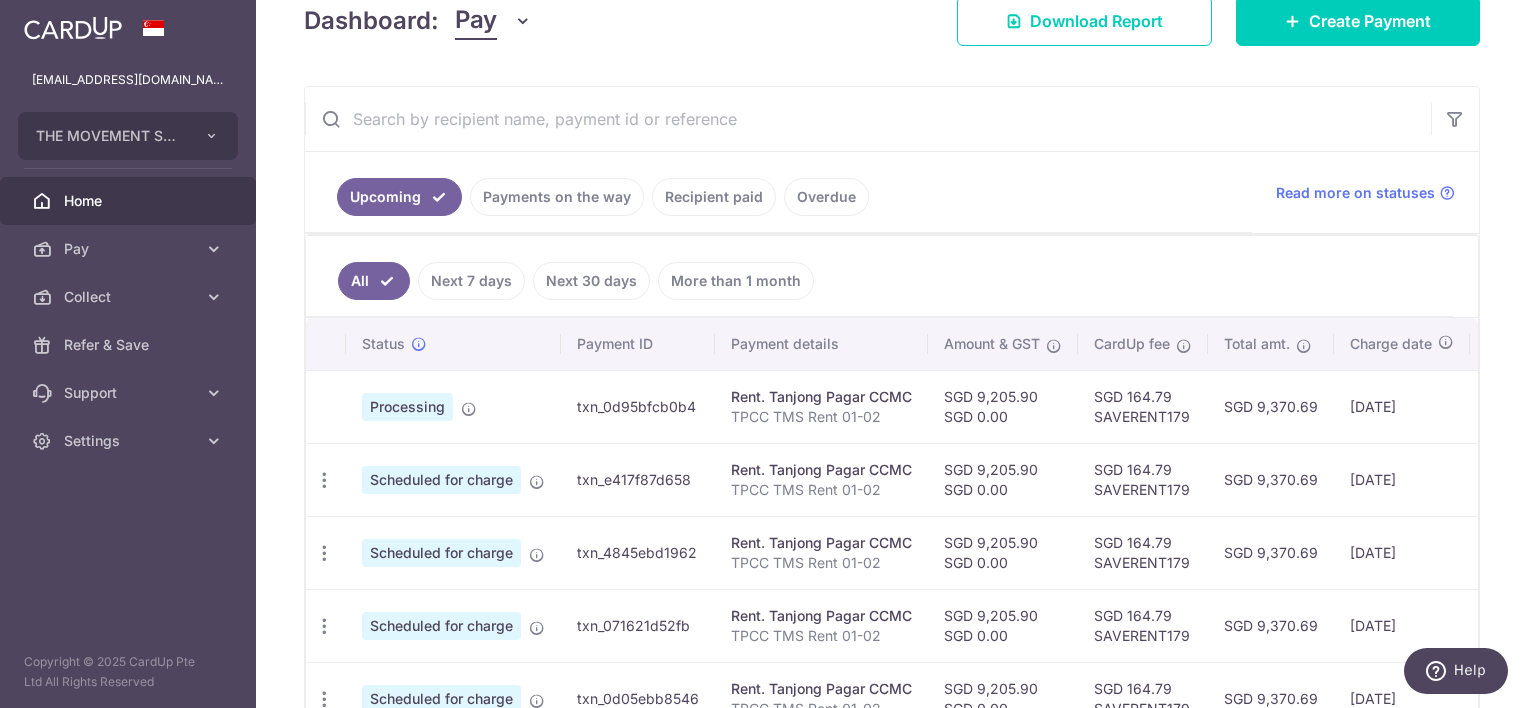 drag, startPoint x: 1290, startPoint y: 414, endPoint x: 431, endPoint y: 413, distance: 859.0006 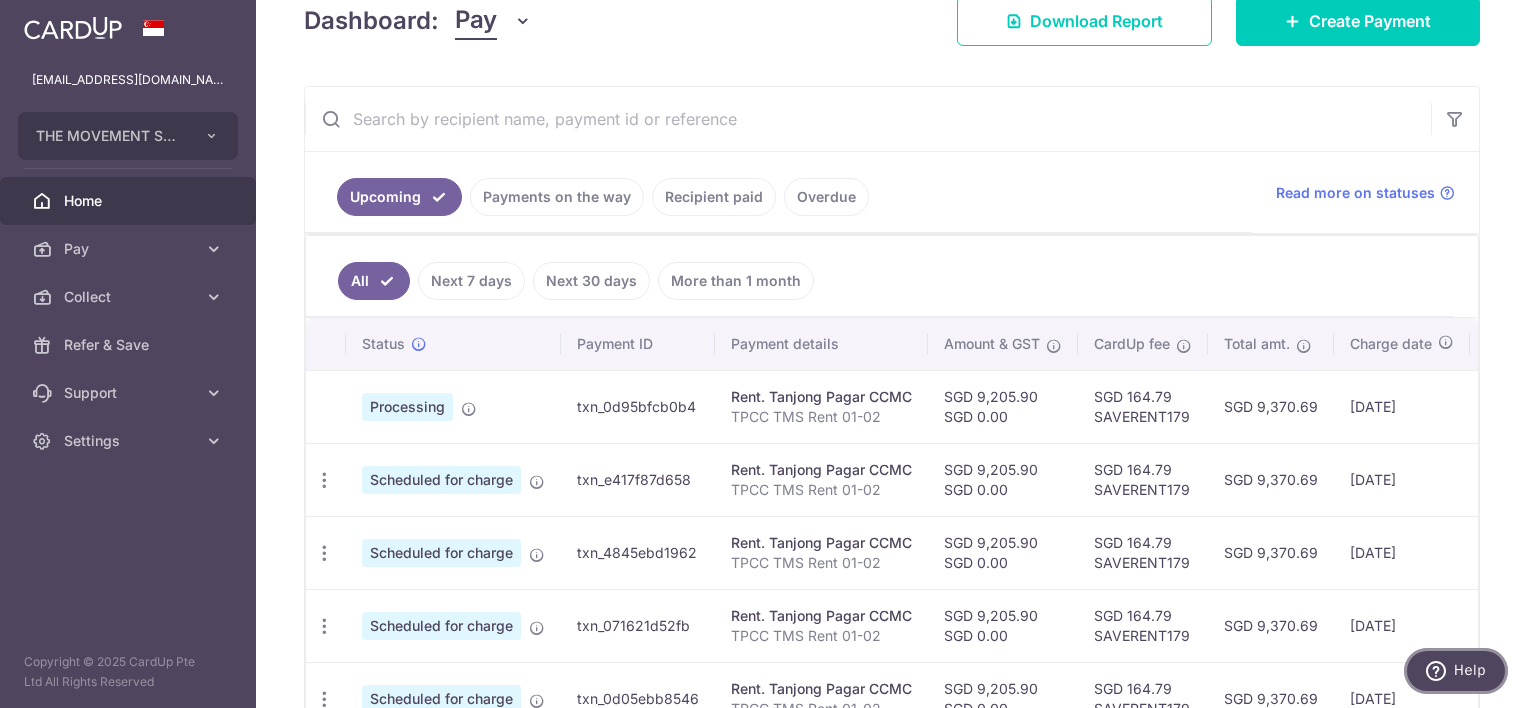 click on "Help" at bounding box center (1456, 671) 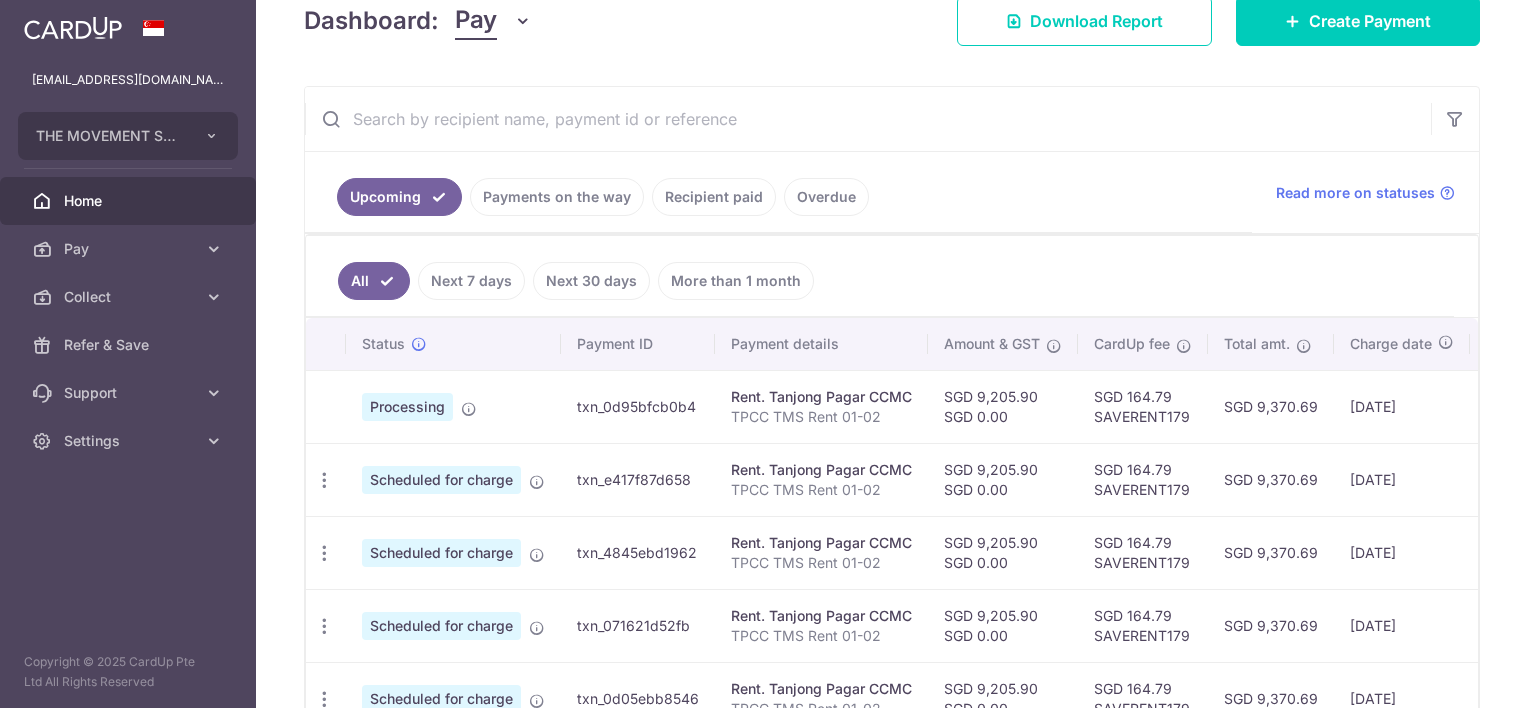 scroll, scrollTop: 0, scrollLeft: 0, axis: both 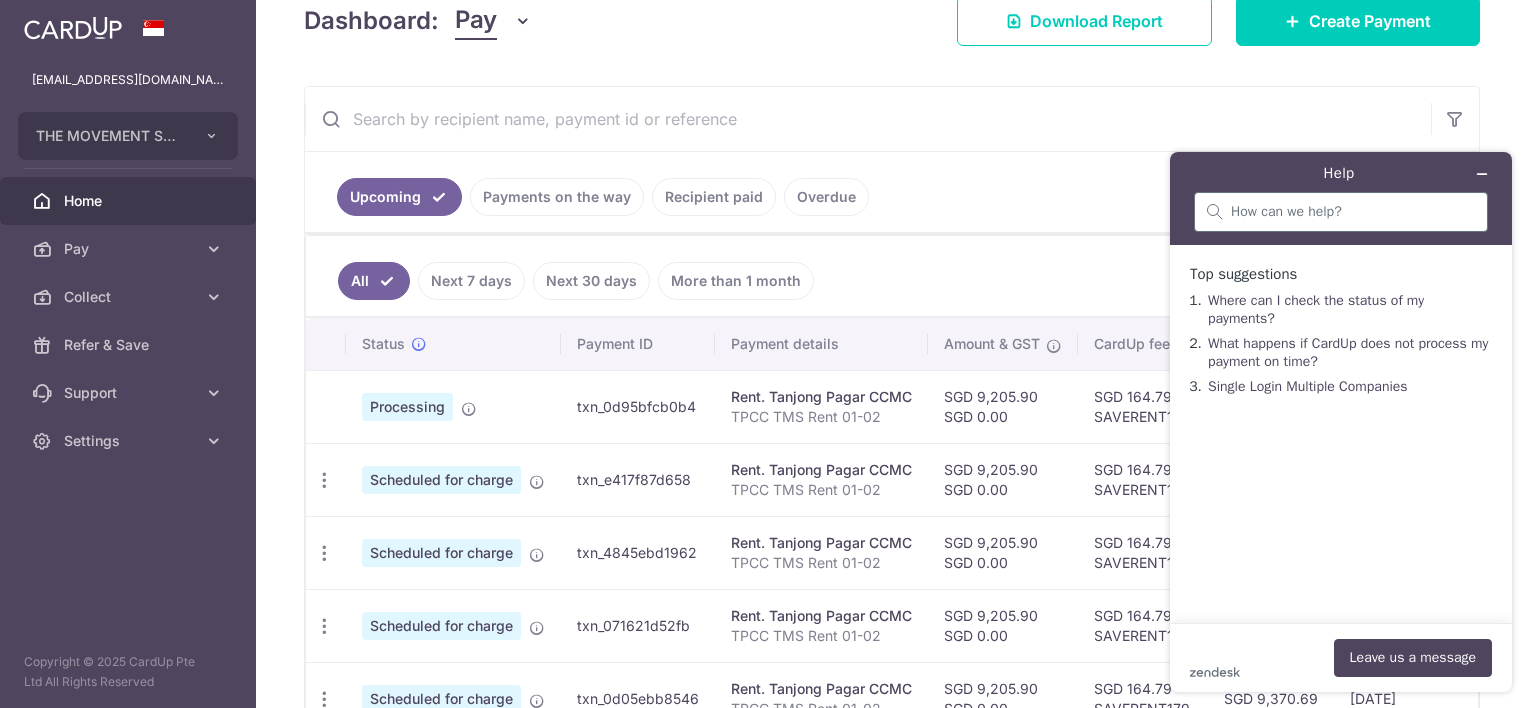 click at bounding box center (1341, 212) 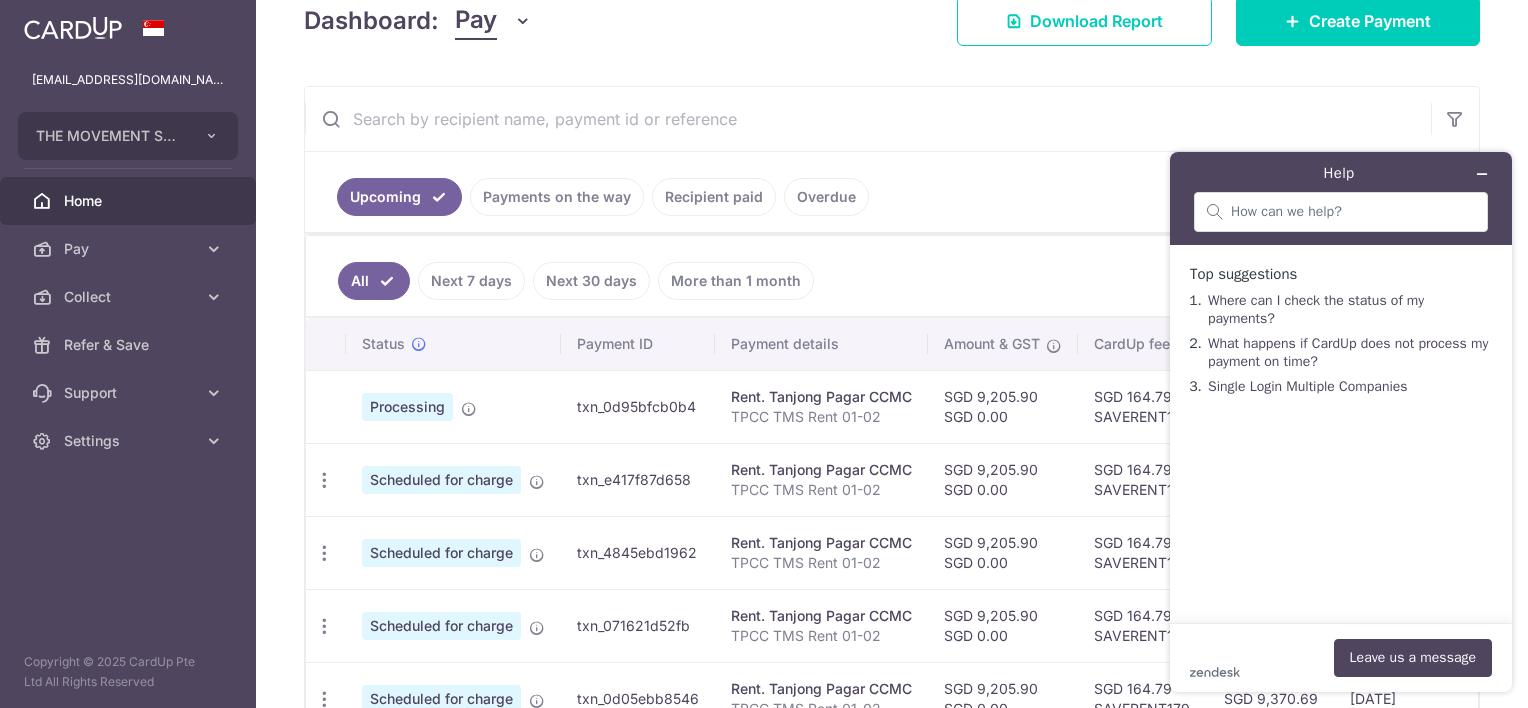 click on "Upcoming
Payments on the way
Recipient paid
Overdue" at bounding box center [778, 192] 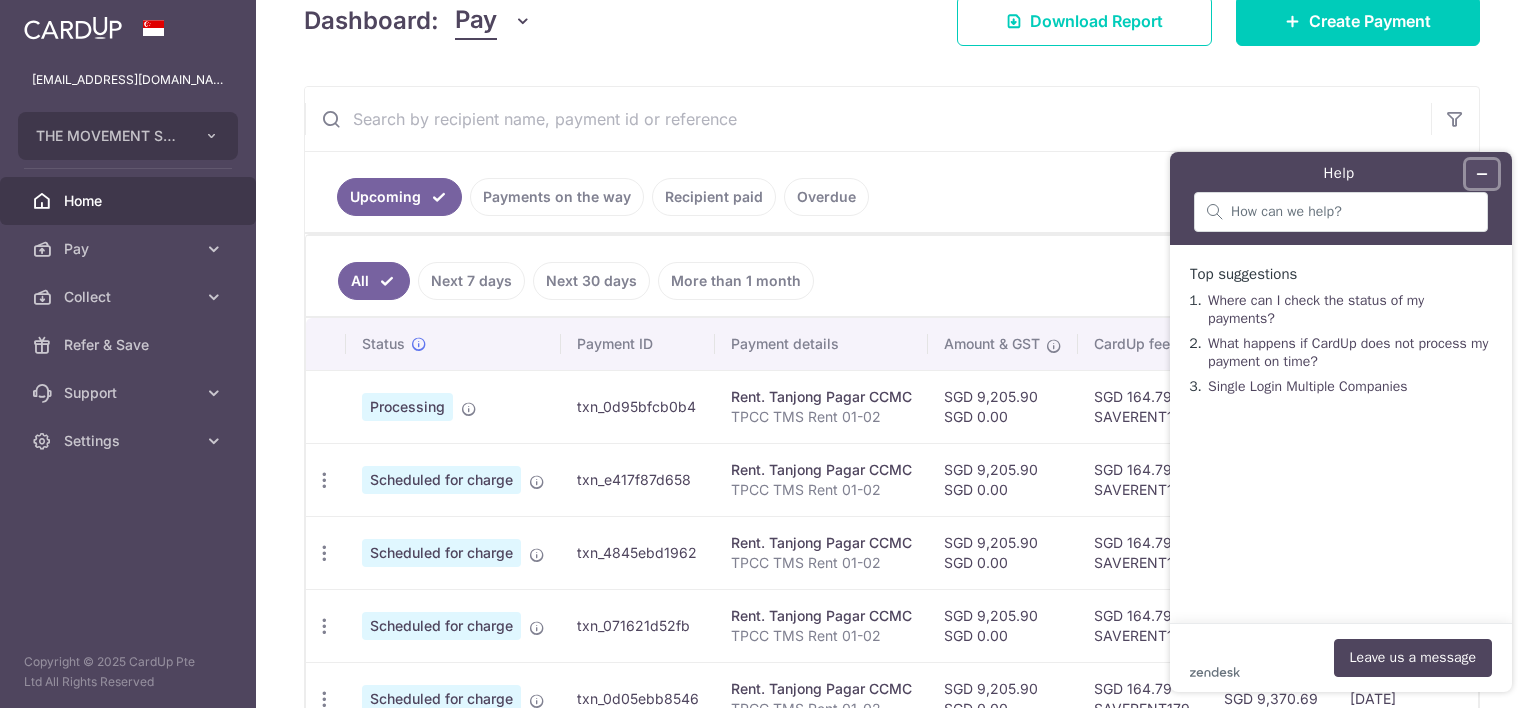 click 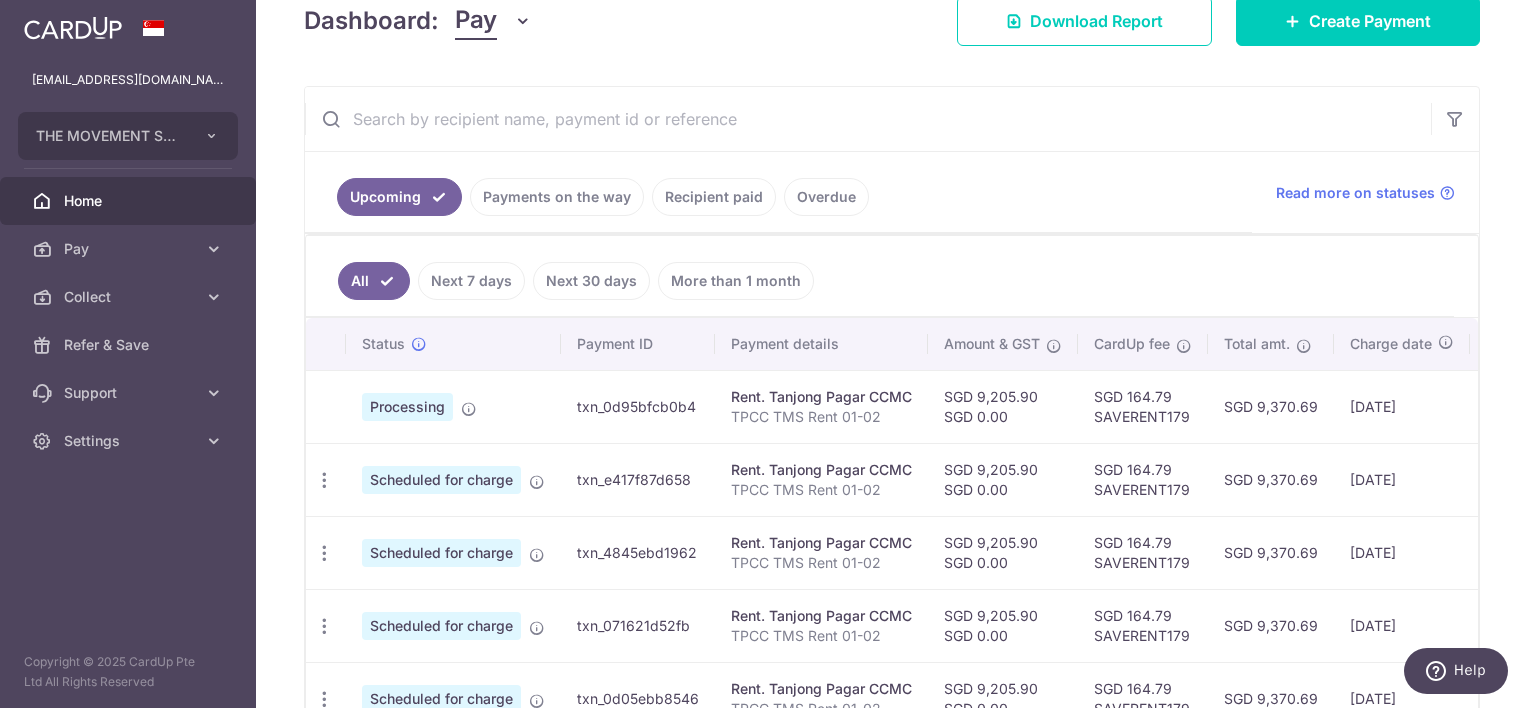 click on "SGD 9,370.69" at bounding box center [1271, 406] 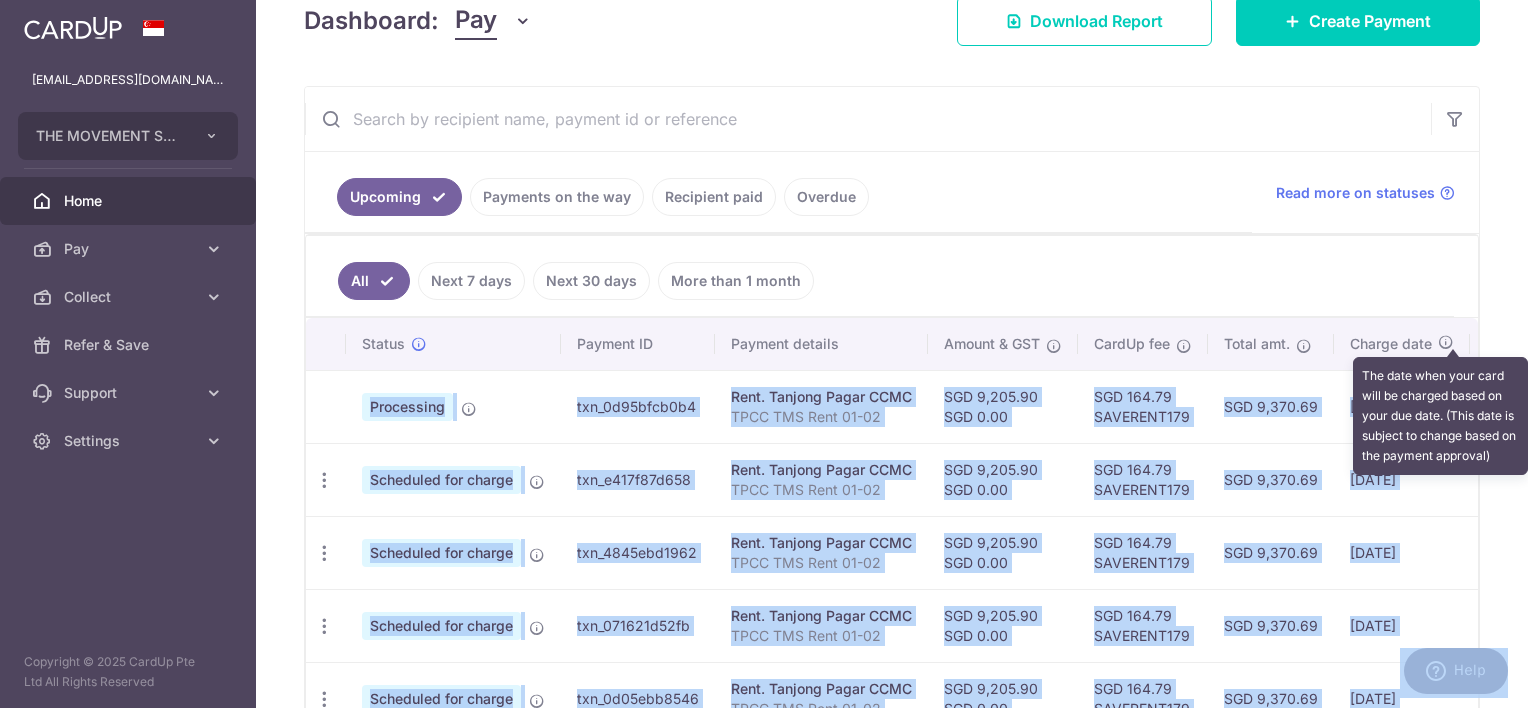 click on "hello@themovement.studio
THE MOVEMENT STUDIO PTE. LTD.
Add new company
THE MOVEMENT STUDIO PTE. LTD.
Home
Pay
Payments
Recipients
Invoices
Cards
Collect
Dashboard
Payment Pages
Payment Requests
Refer & Save
Support
FAQ" at bounding box center [764, 354] 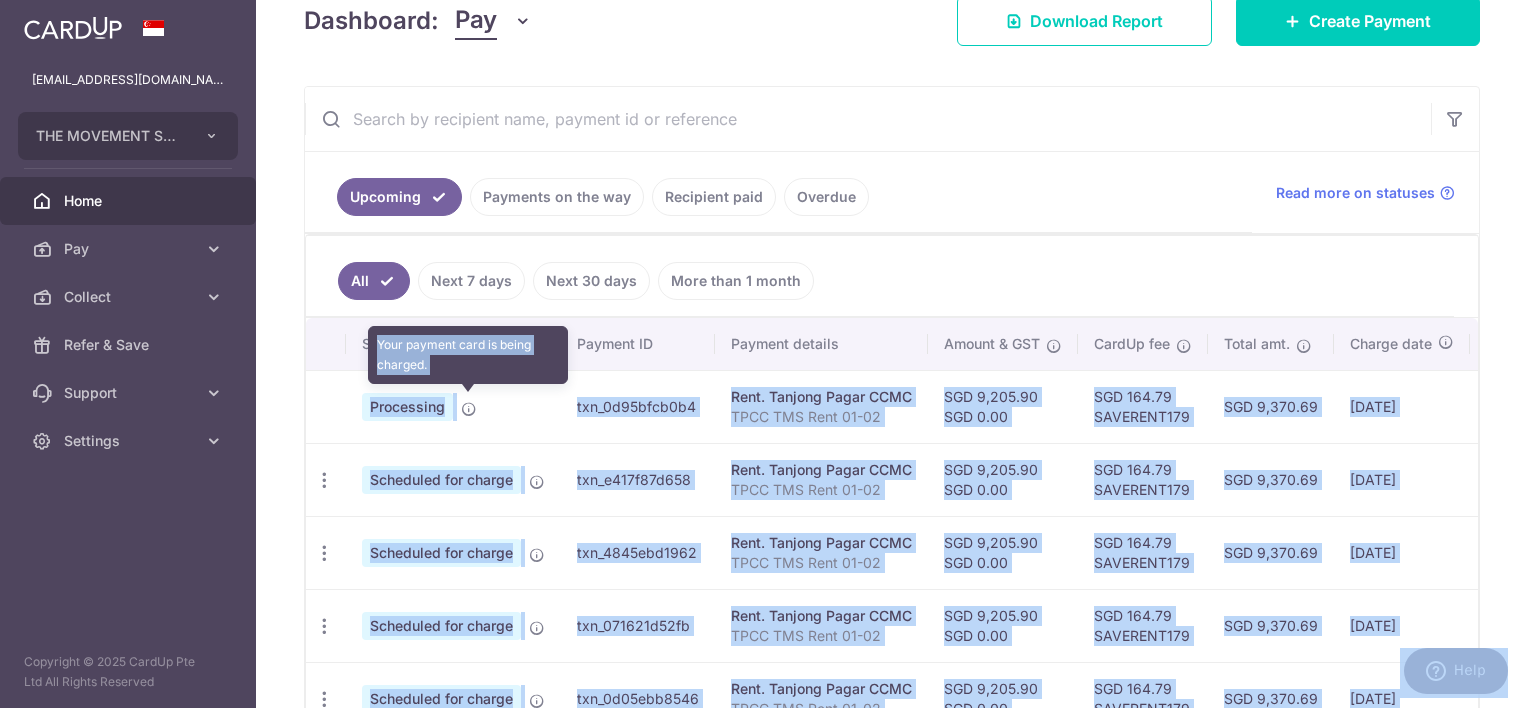 click at bounding box center (469, 409) 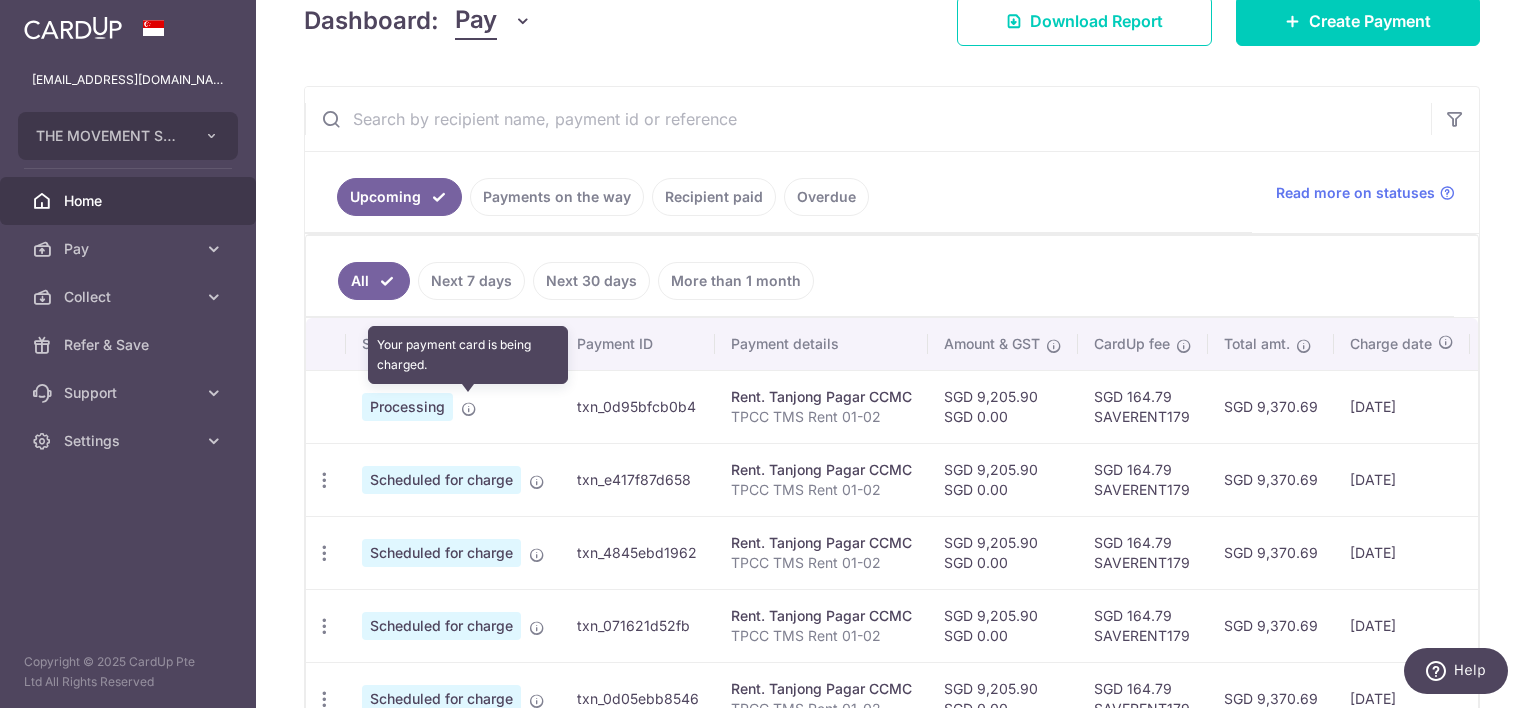 click at bounding box center (469, 409) 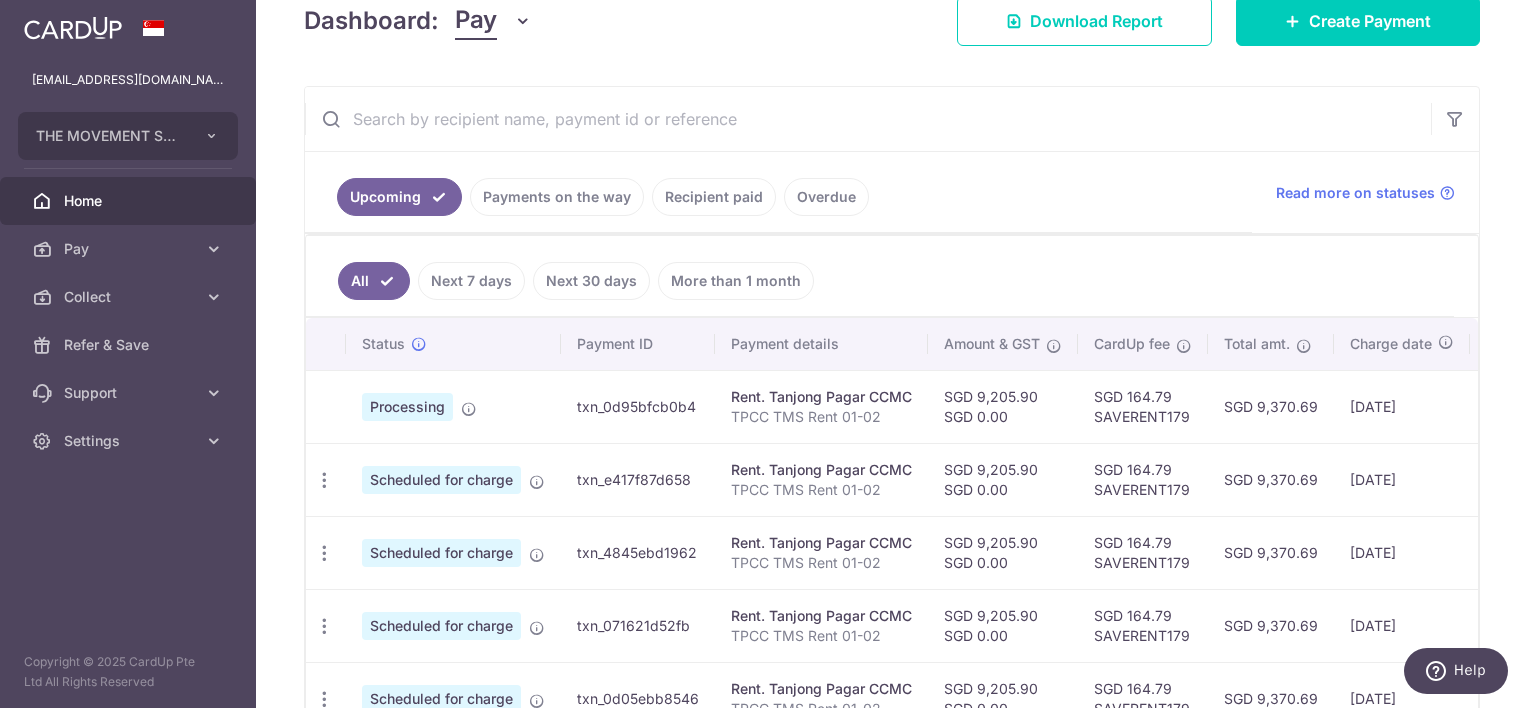 click on "Status" at bounding box center (453, 344) 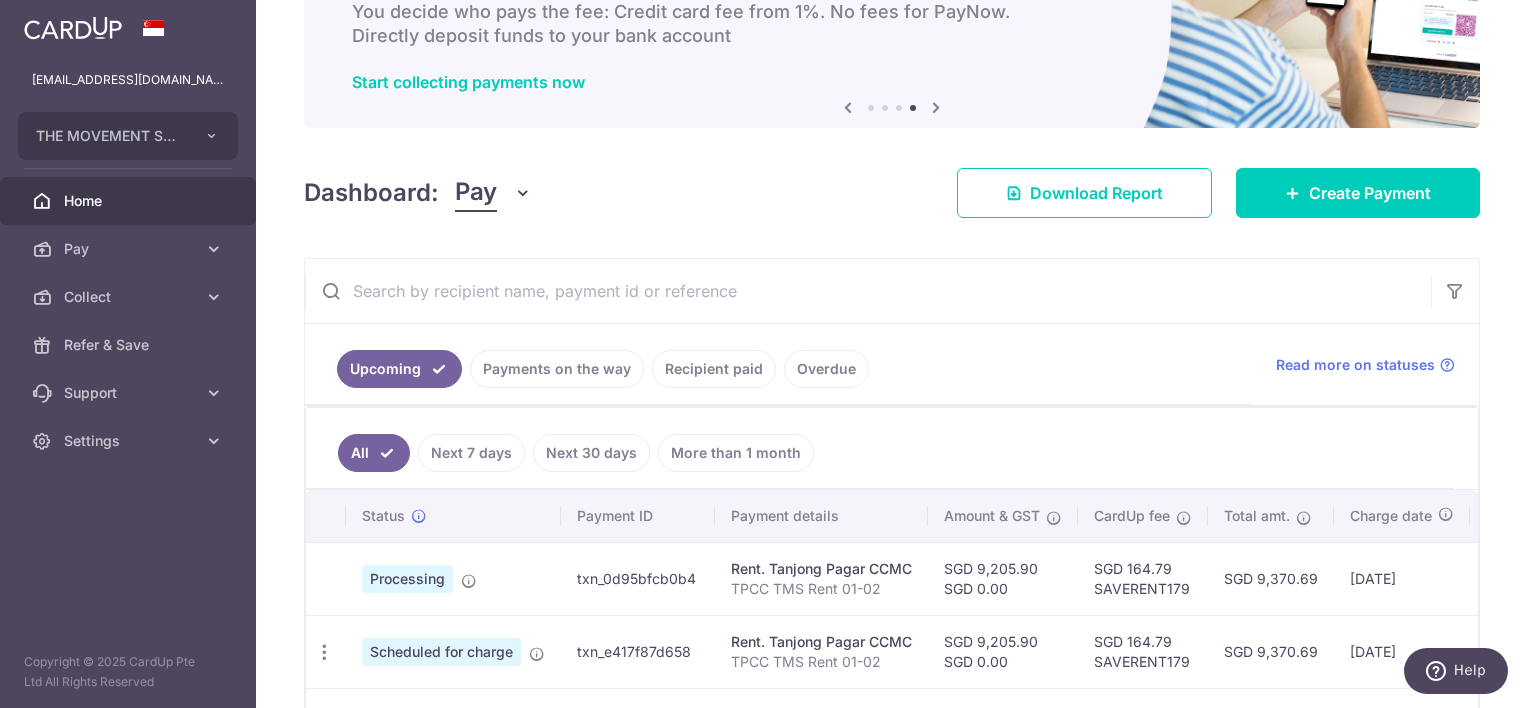 scroll, scrollTop: 0, scrollLeft: 0, axis: both 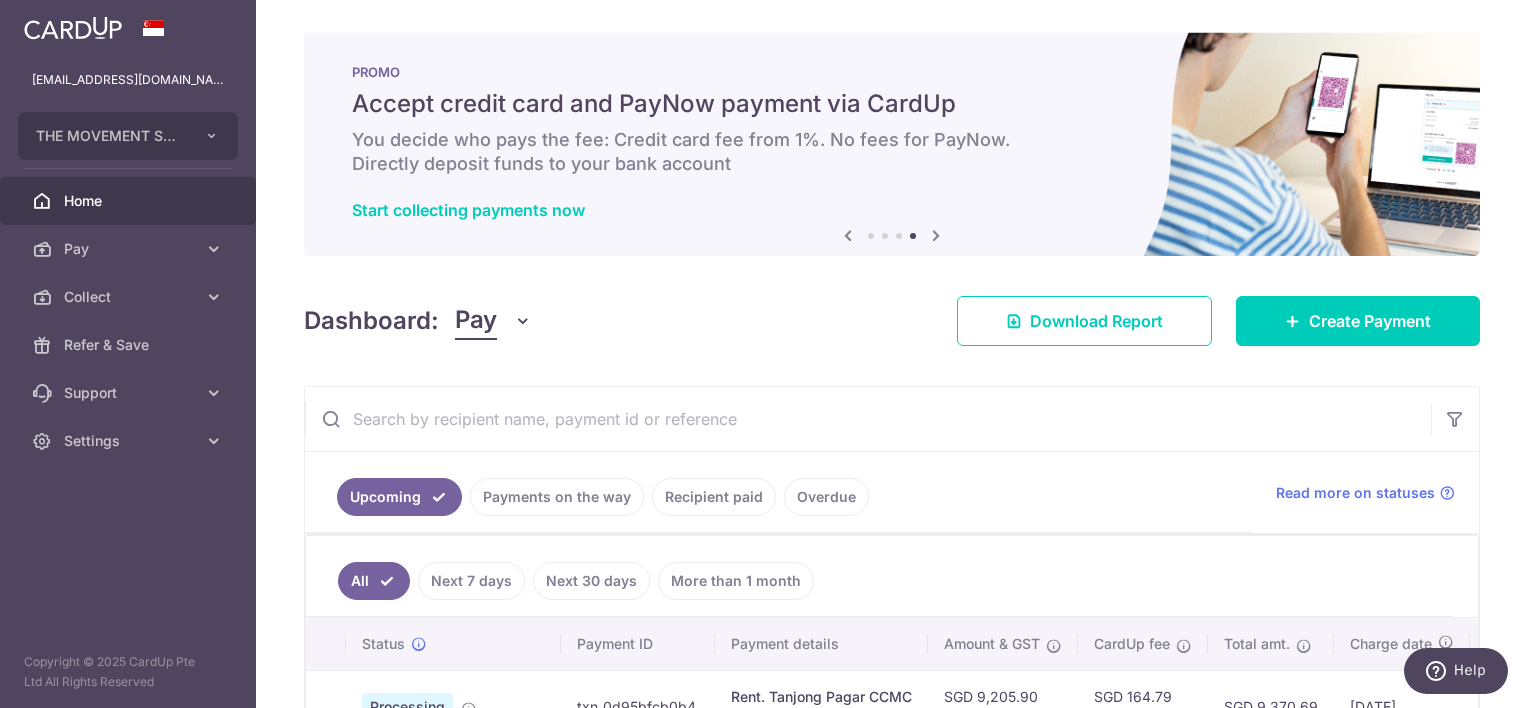 drag, startPoint x: 499, startPoint y: 99, endPoint x: 535, endPoint y: 172, distance: 81.394104 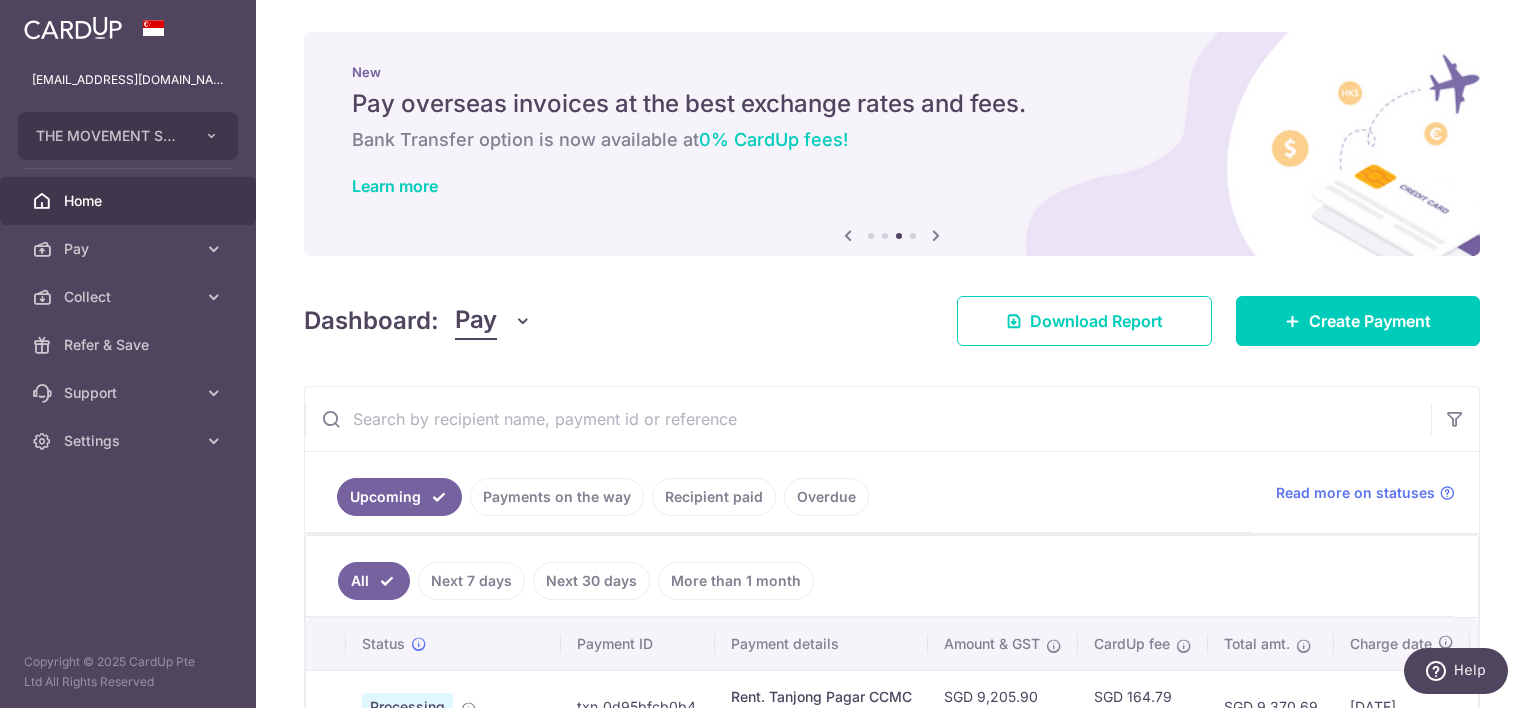 drag, startPoint x: 445, startPoint y: 103, endPoint x: 526, endPoint y: 156, distance: 96.79876 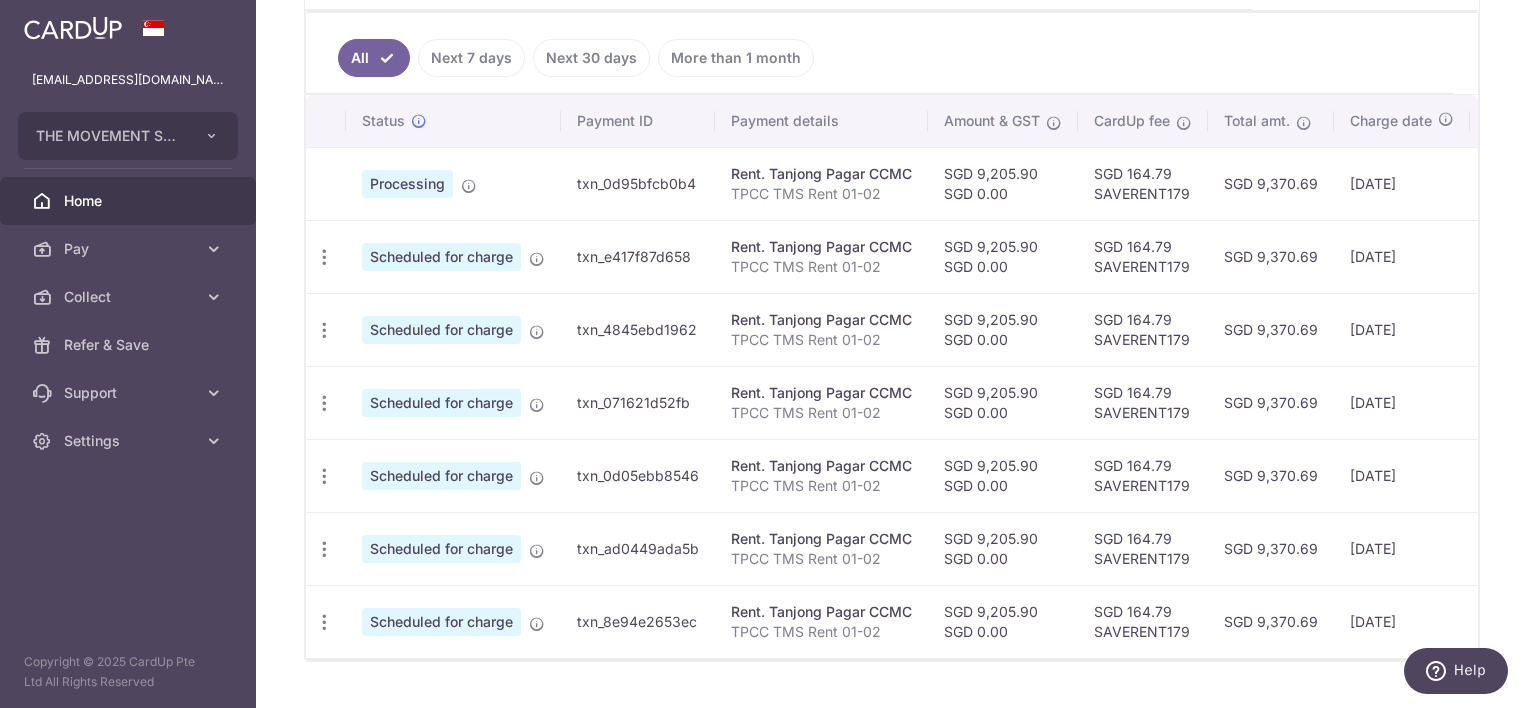 scroll, scrollTop: 476, scrollLeft: 0, axis: vertical 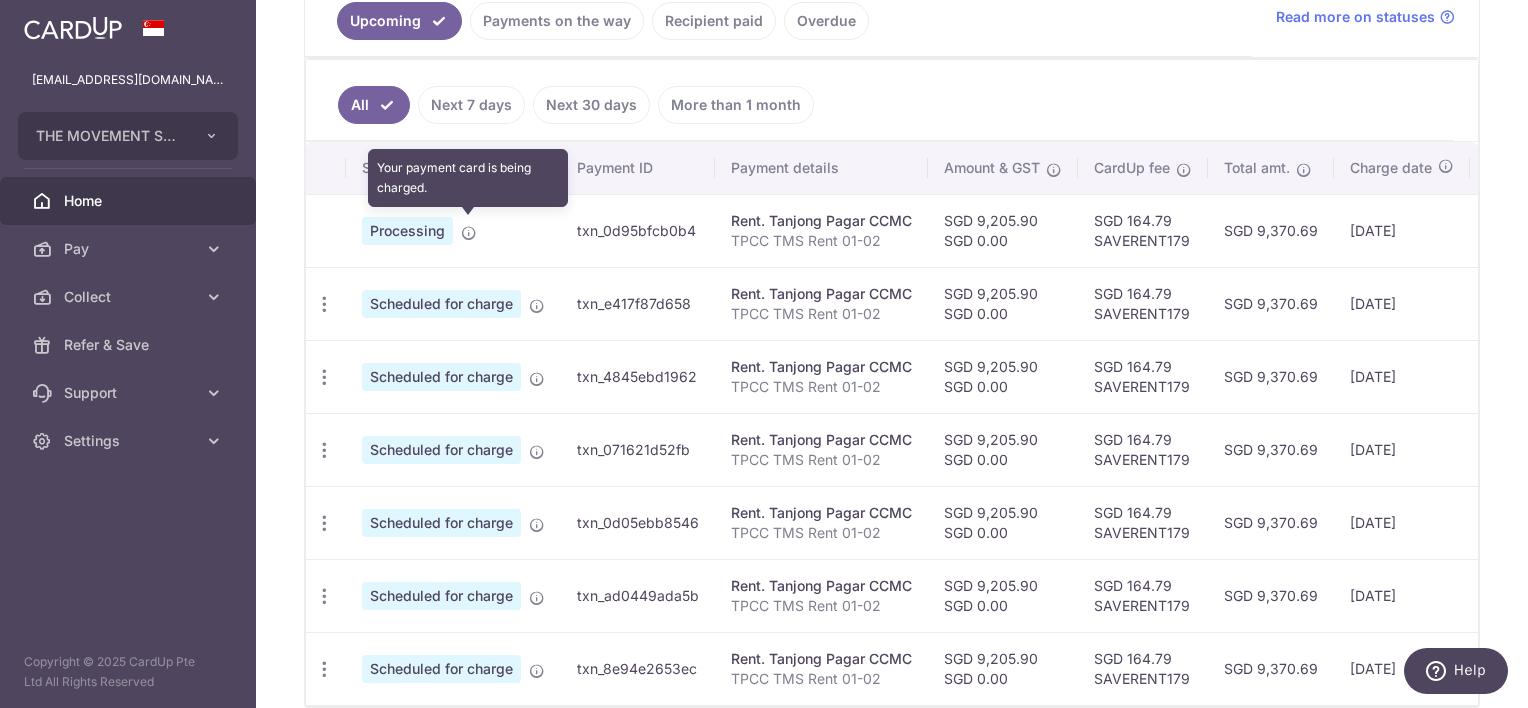 click at bounding box center (469, 233) 